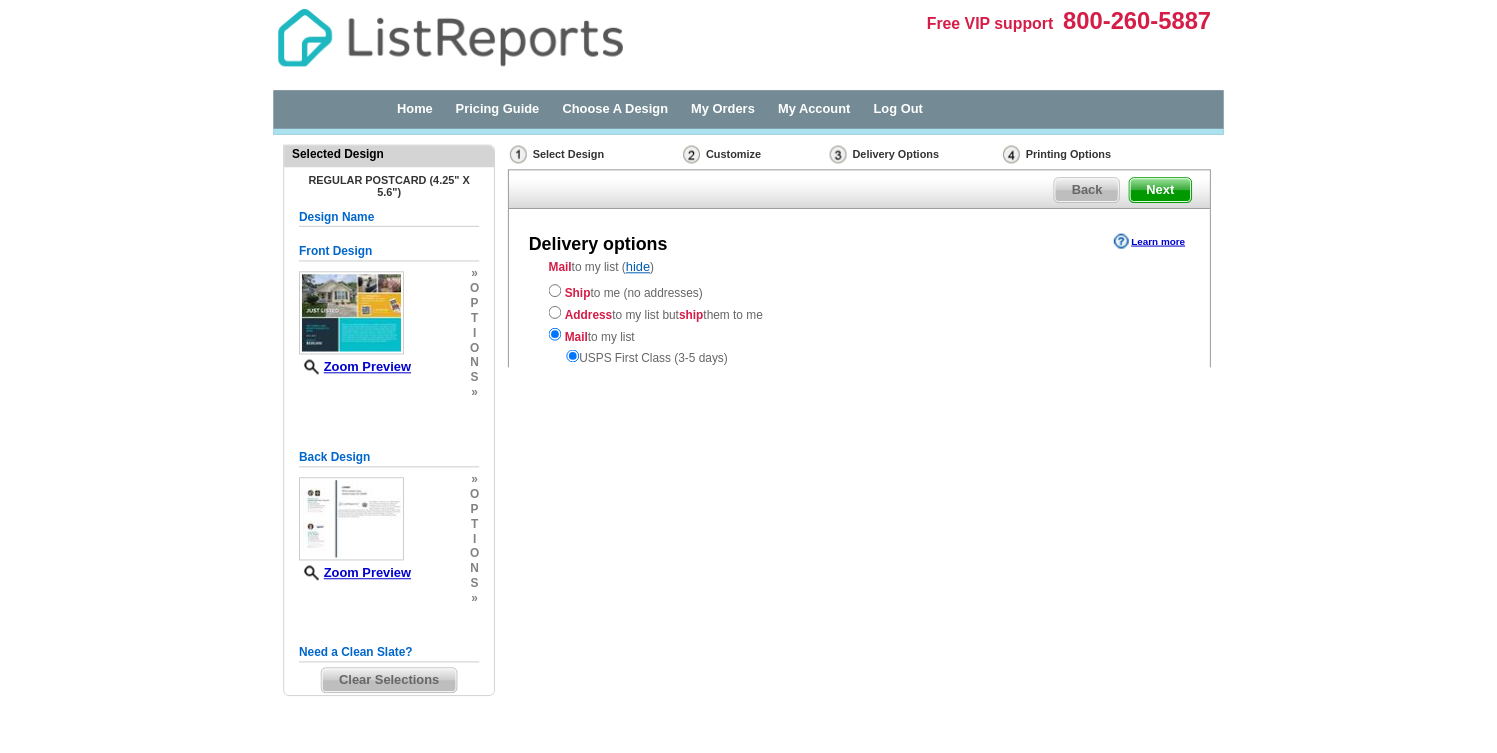 scroll, scrollTop: 0, scrollLeft: 0, axis: both 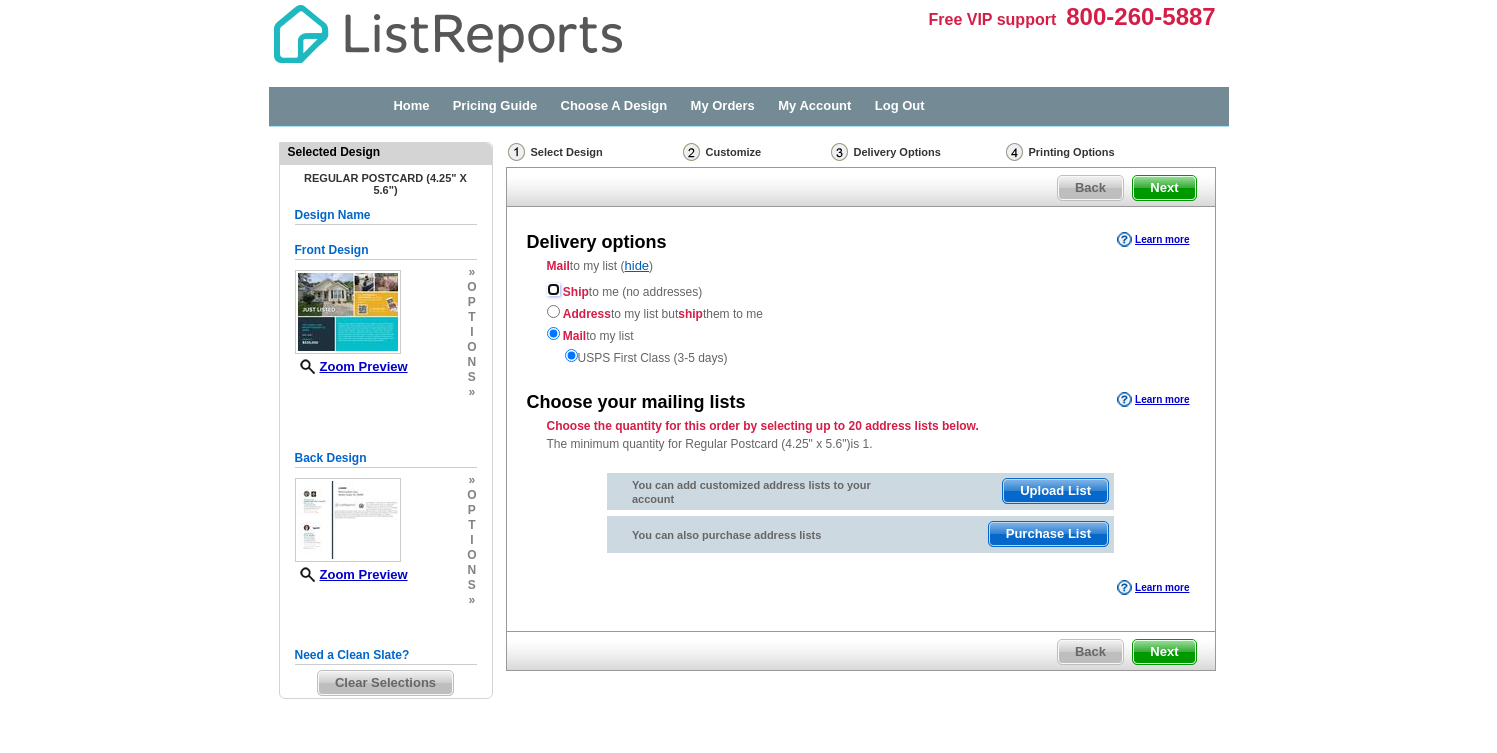 click at bounding box center (553, 289) 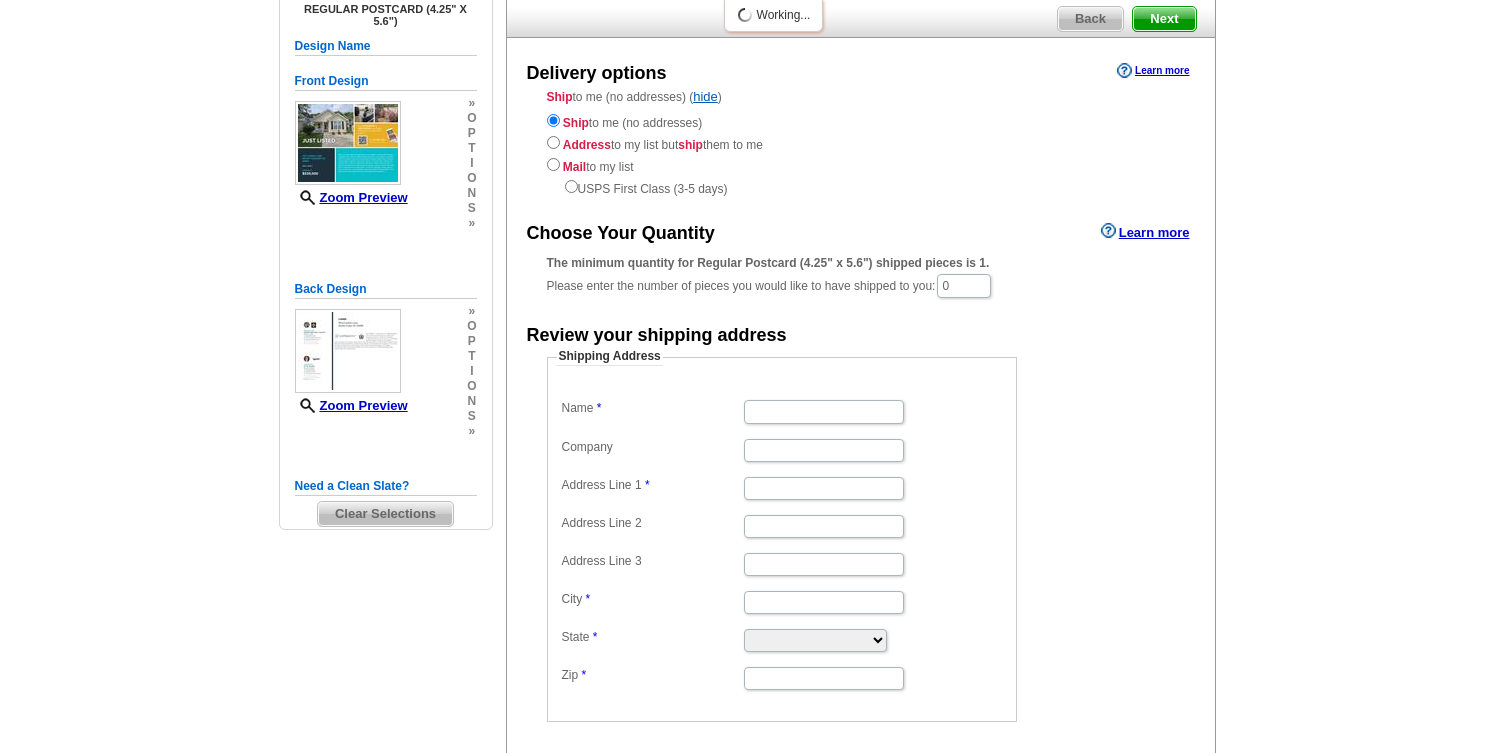 scroll, scrollTop: 179, scrollLeft: 0, axis: vertical 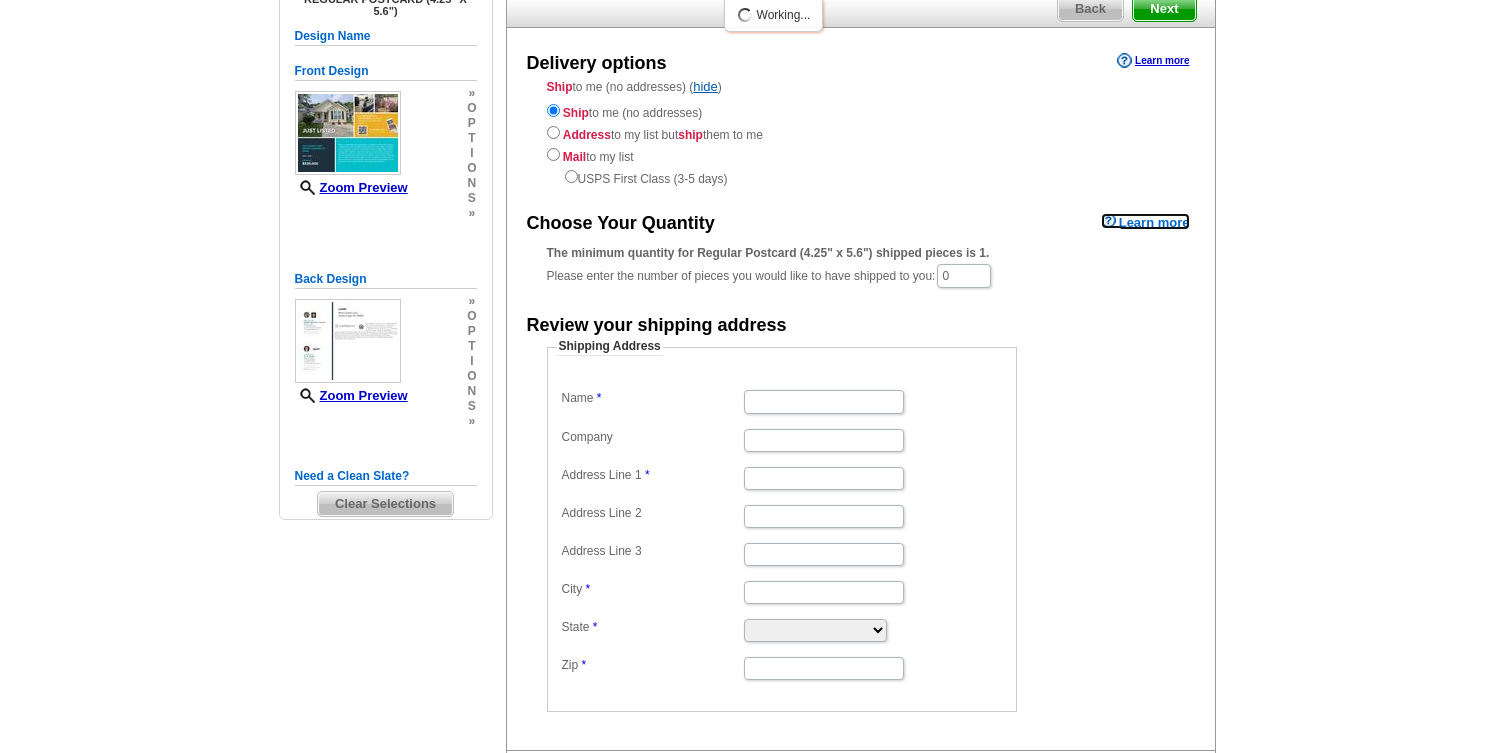click on "Learn more" at bounding box center [1145, 221] 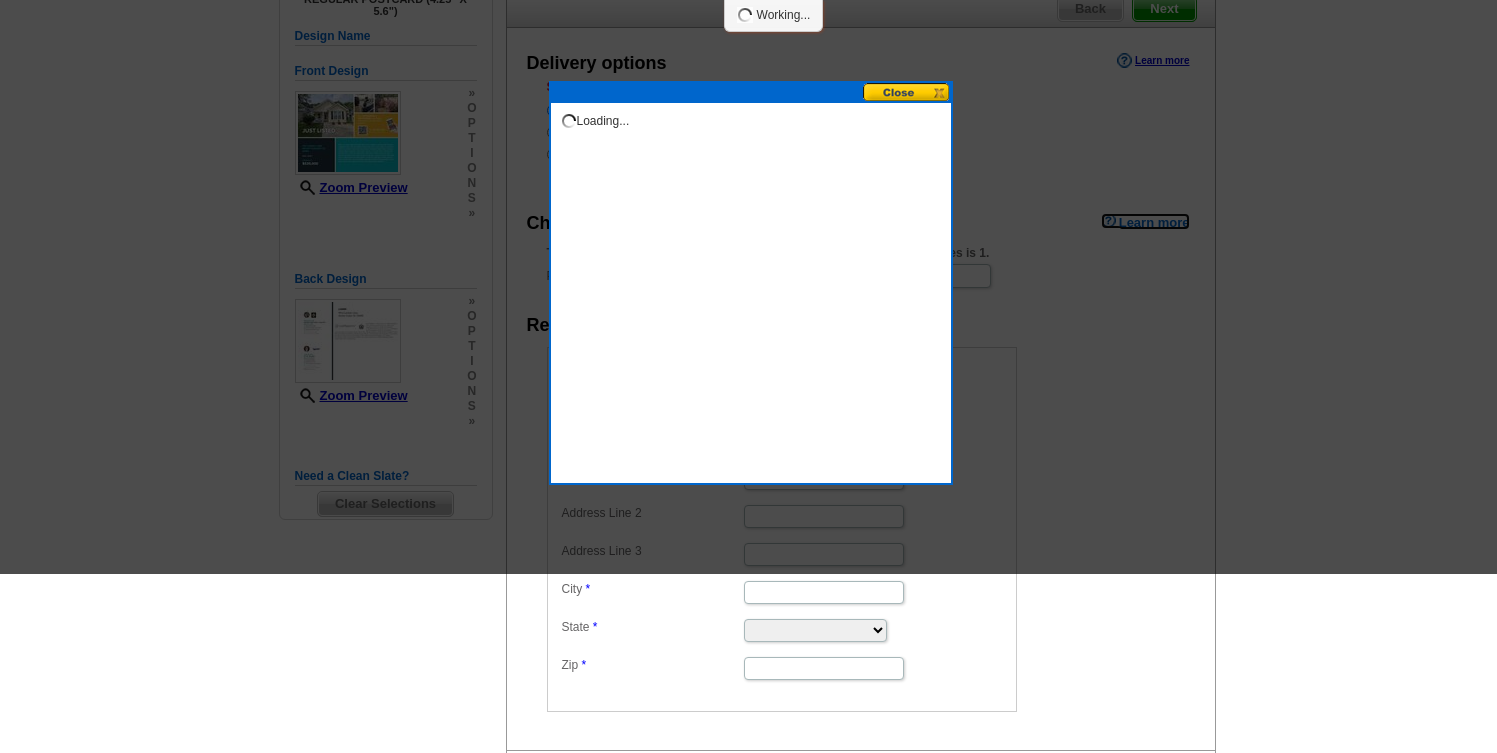 scroll, scrollTop: 0, scrollLeft: 0, axis: both 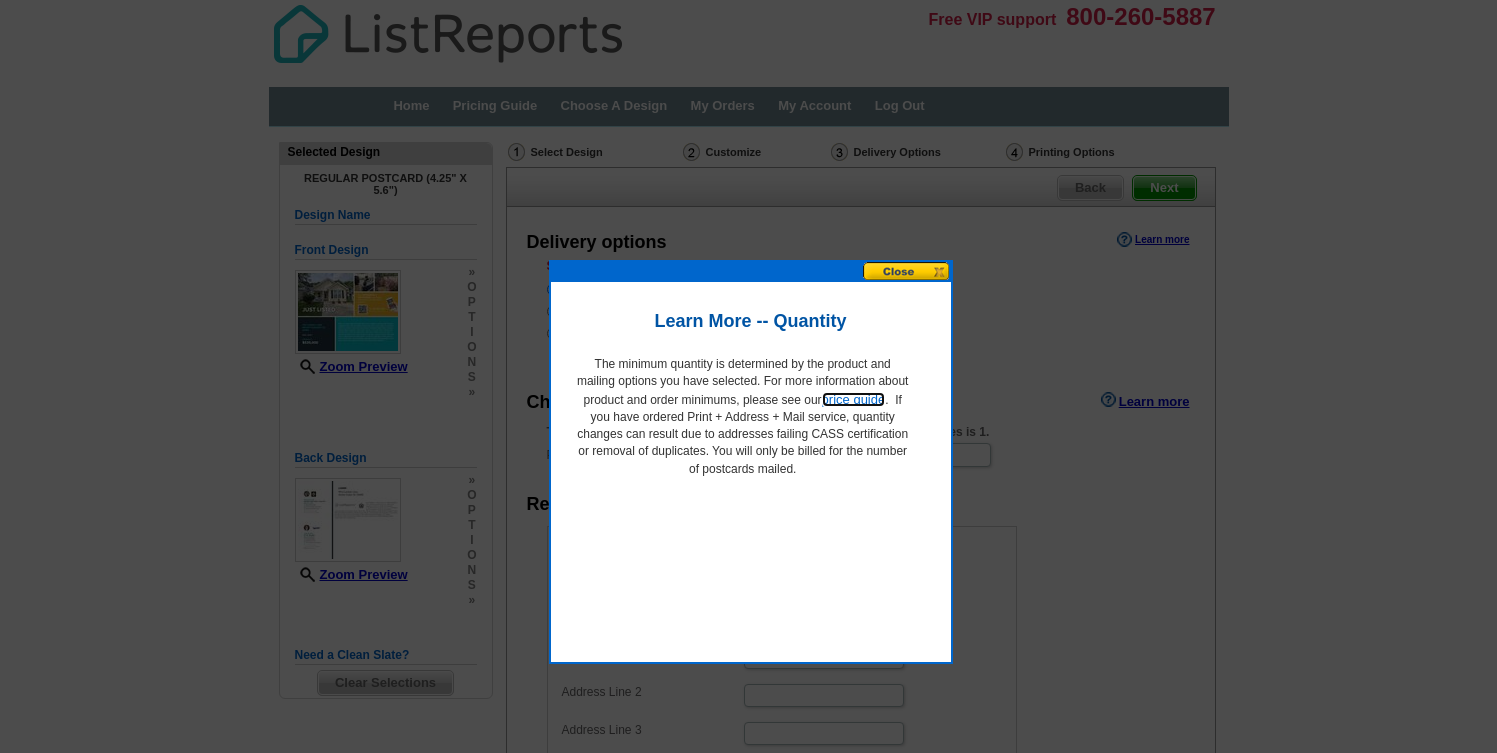 click on "price guide" at bounding box center [854, 399] 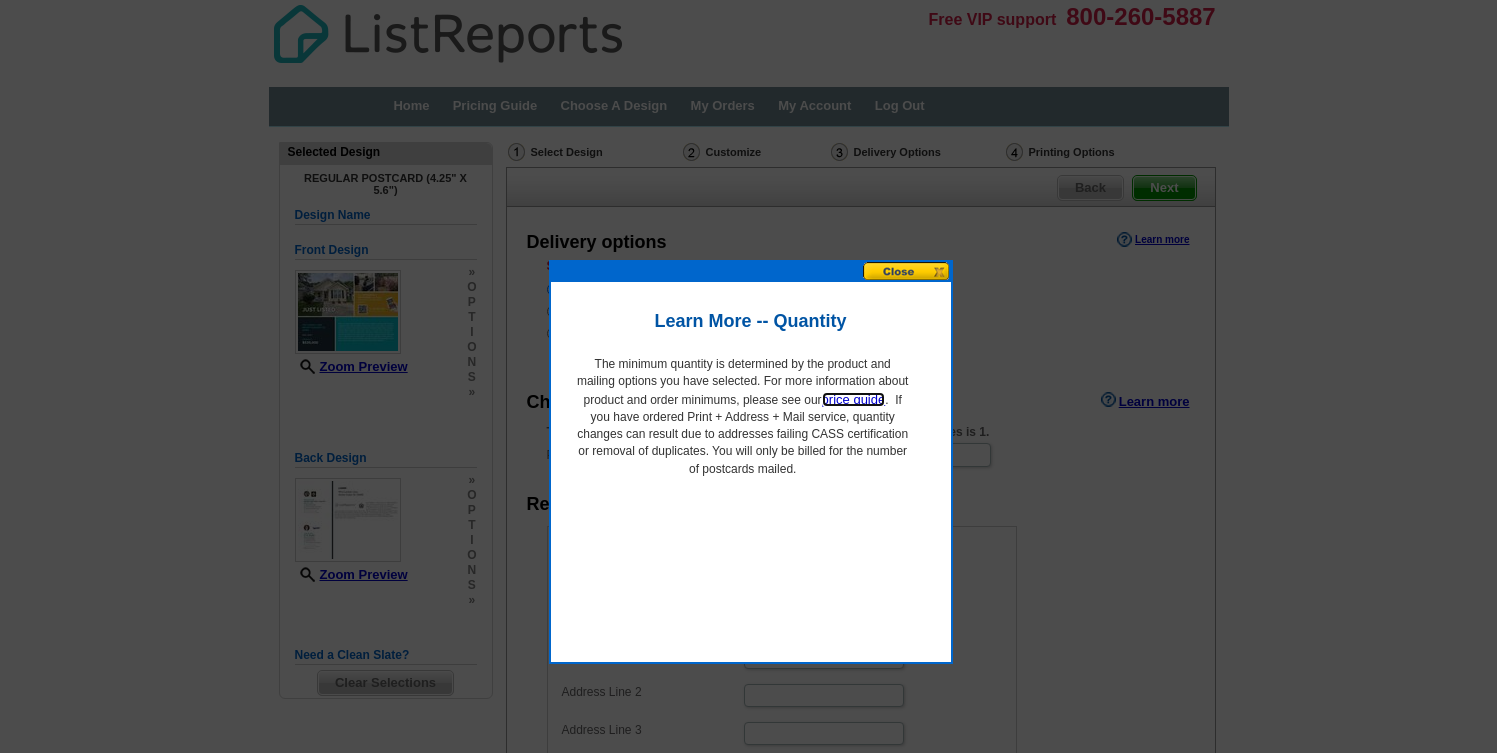 click at bounding box center [907, 271] 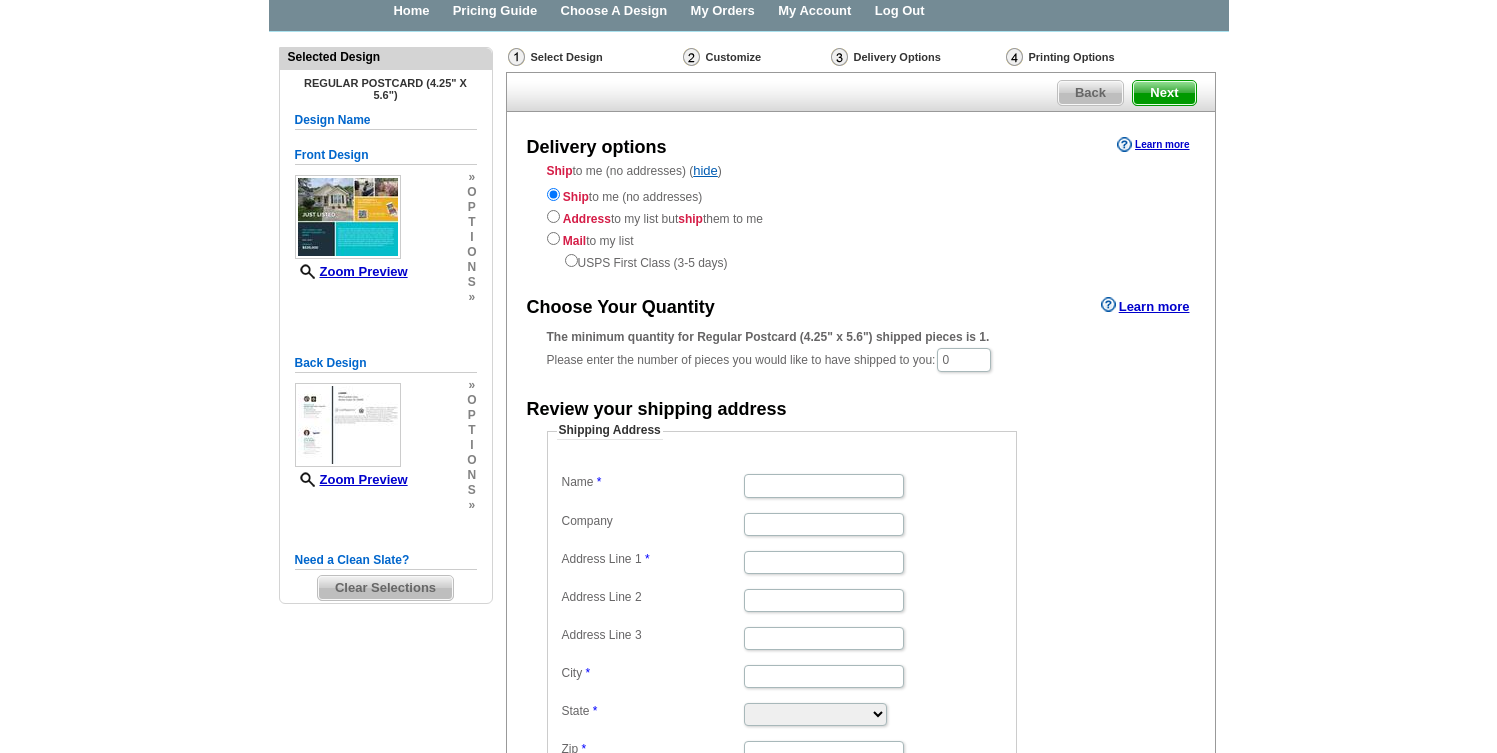 scroll, scrollTop: 103, scrollLeft: 0, axis: vertical 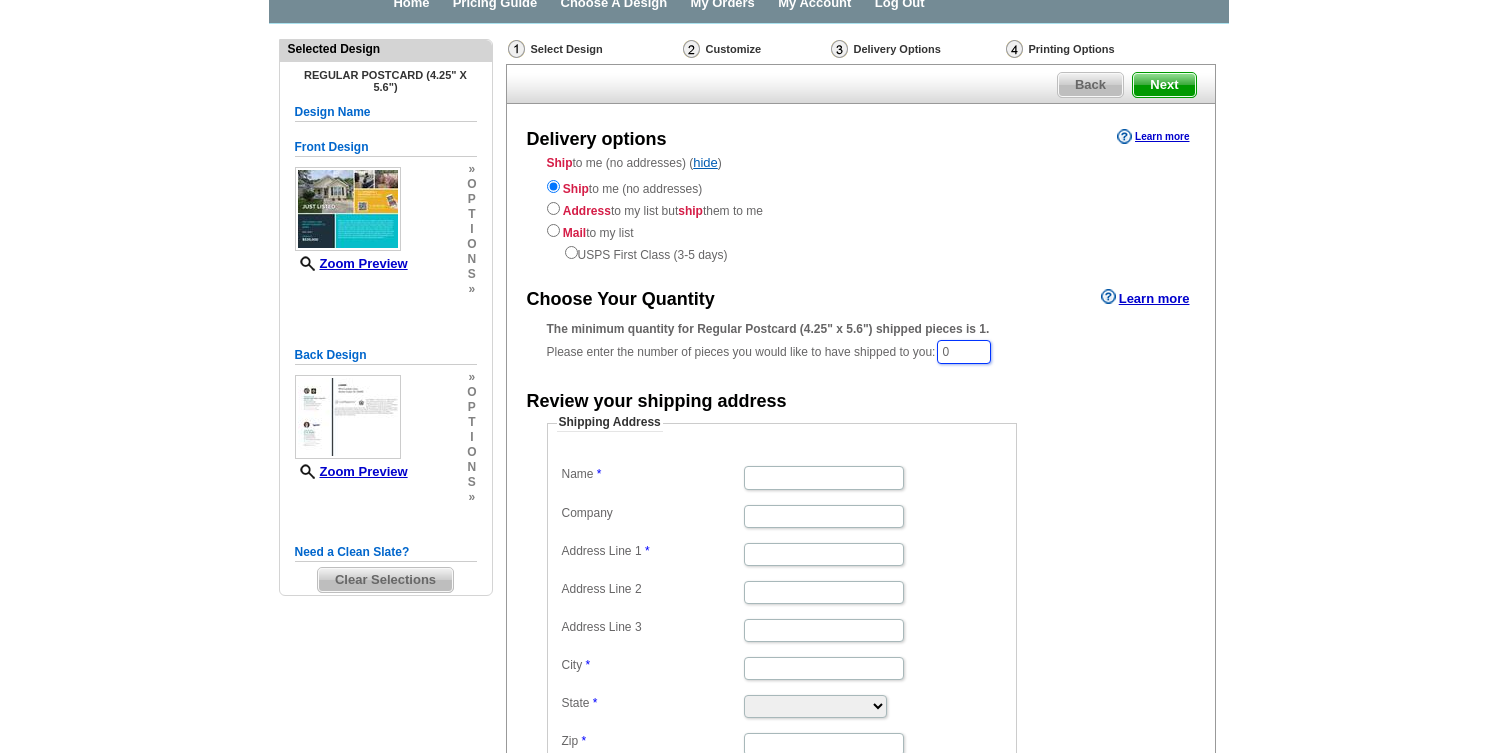 drag, startPoint x: 967, startPoint y: 350, endPoint x: 921, endPoint y: 347, distance: 46.09772 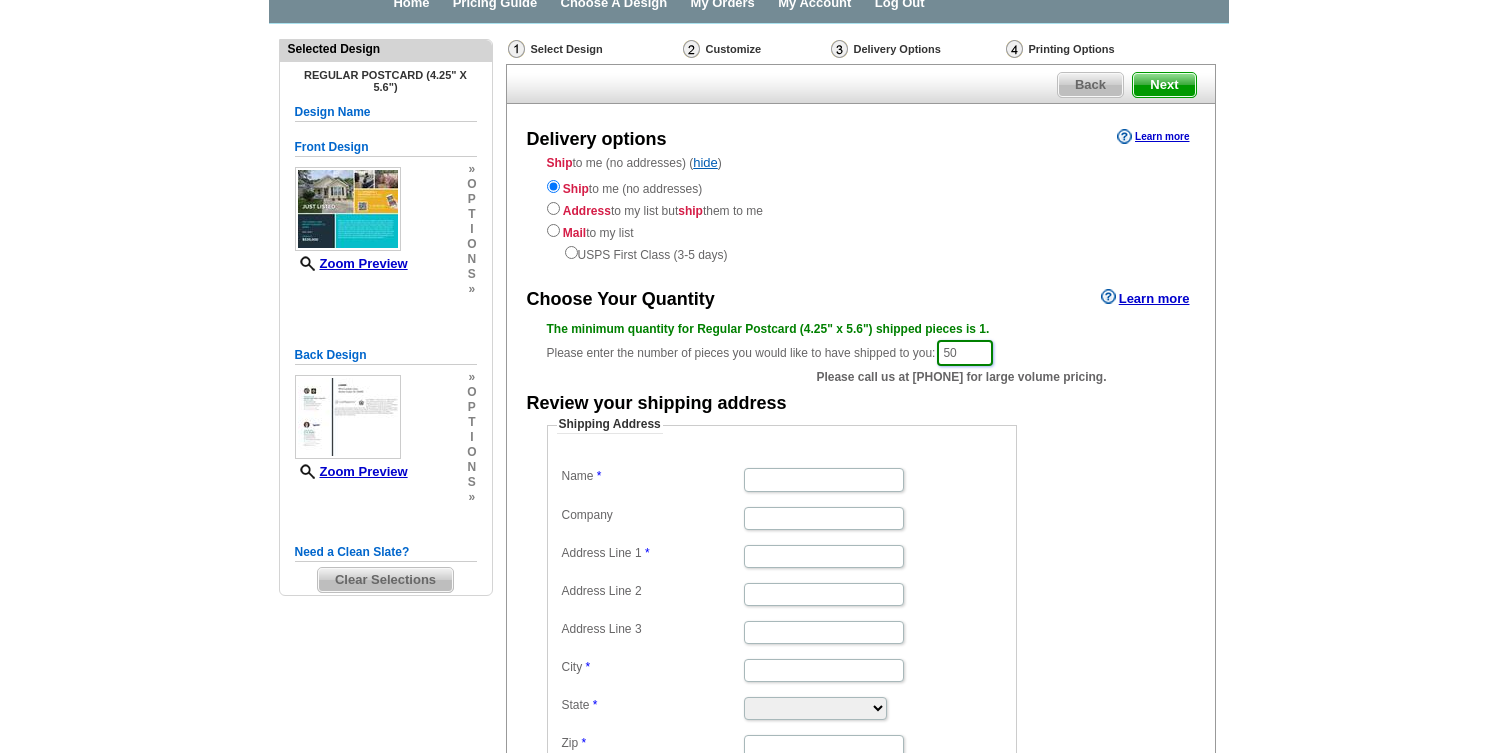 type on "50" 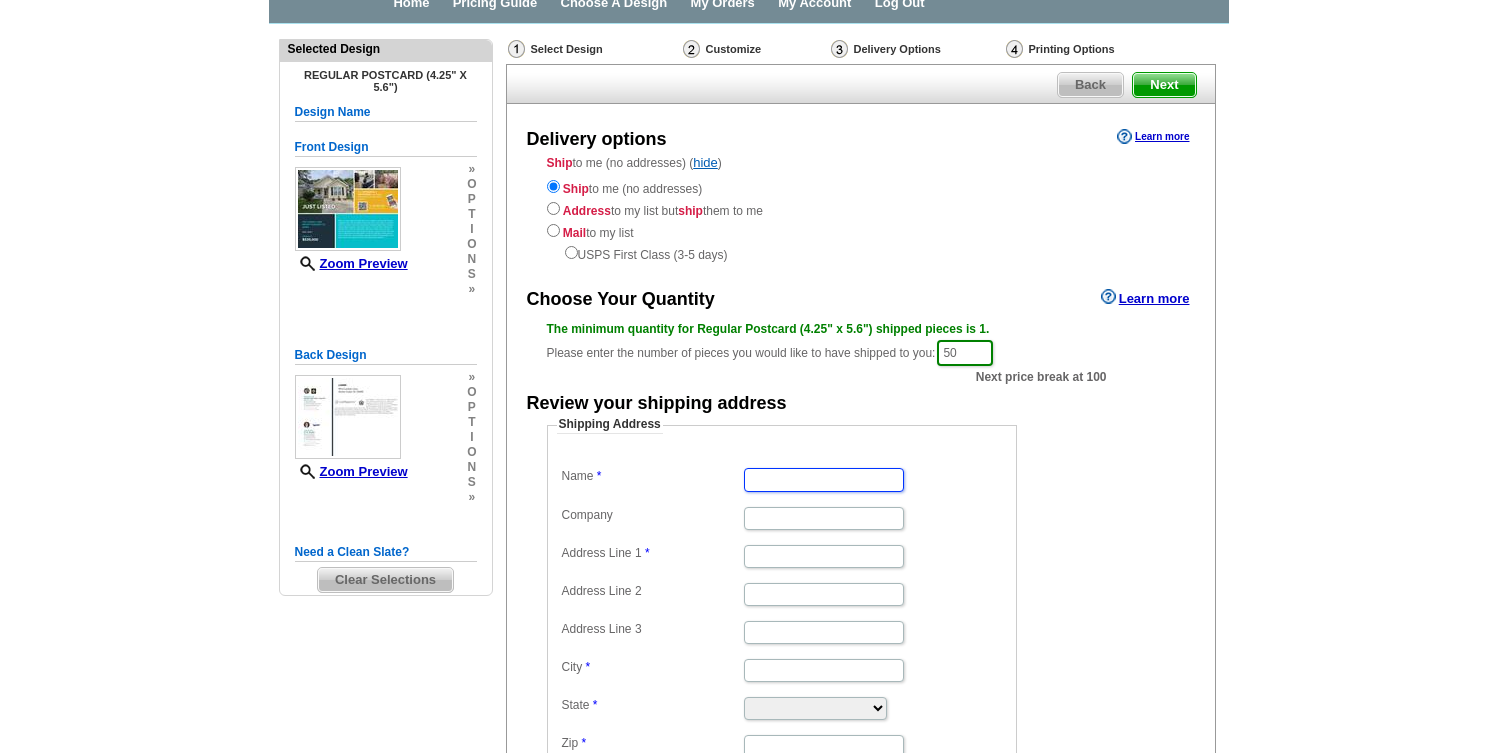 click on "Name" at bounding box center (824, 479) 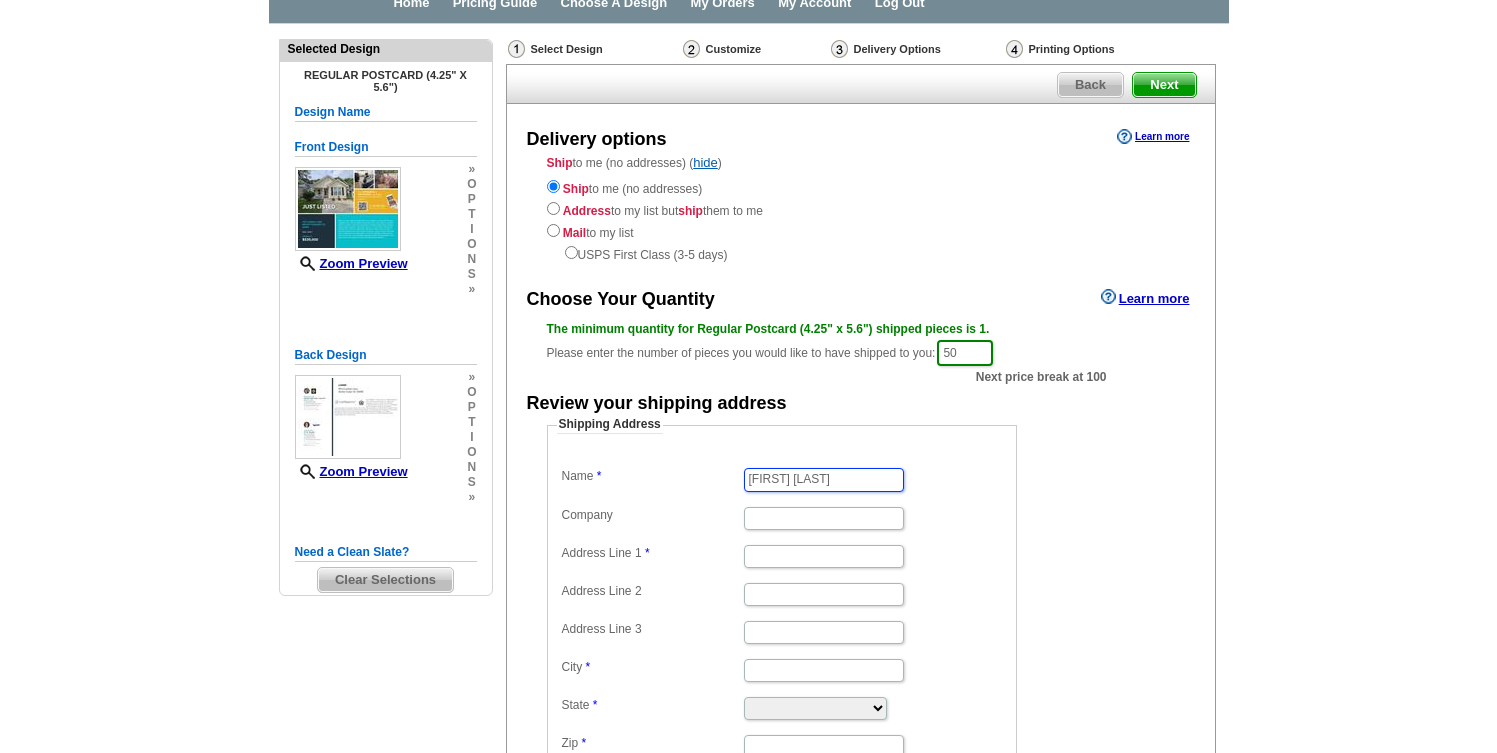 type on "[FIRST] [LAST]" 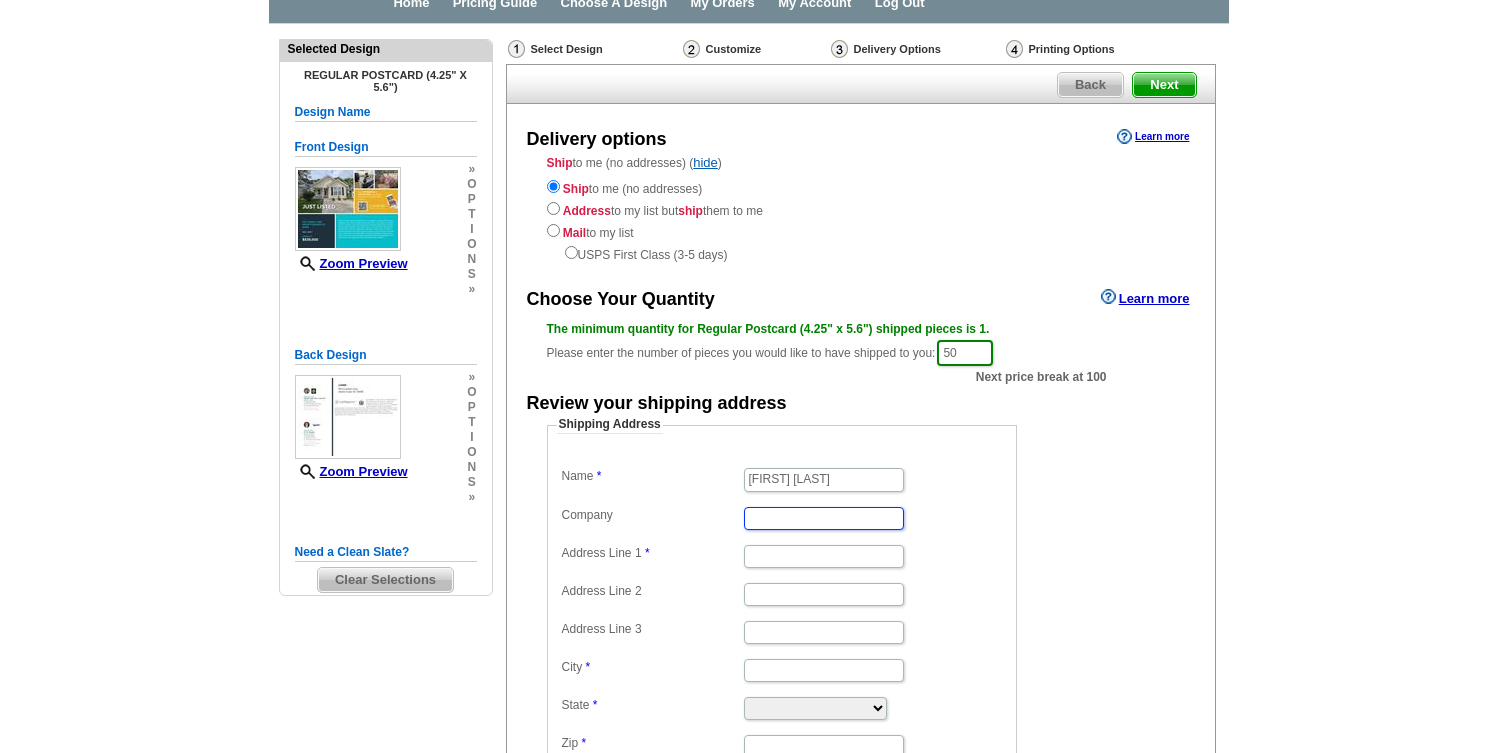 scroll, scrollTop: 0, scrollLeft: 0, axis: both 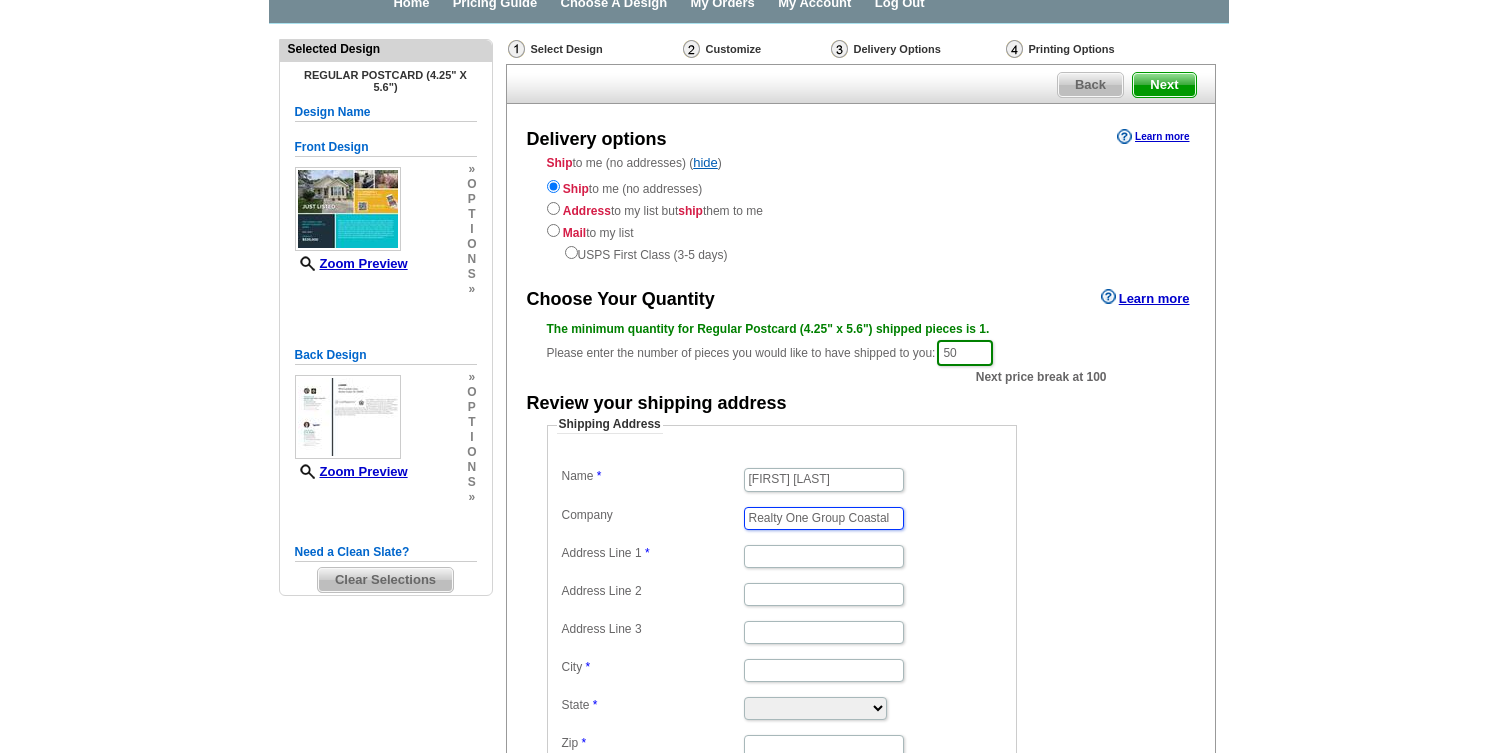 type on "Realty One Group Coastal" 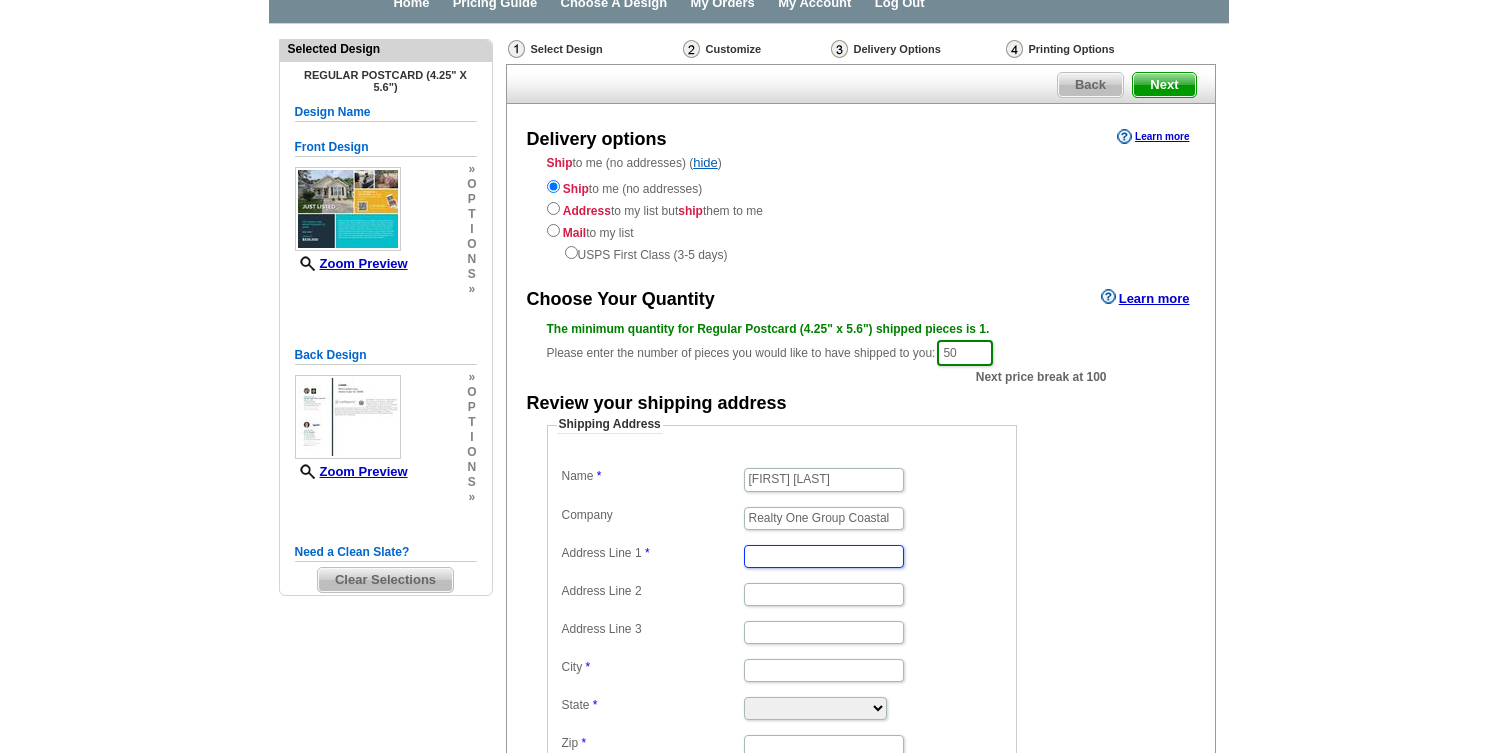 scroll, scrollTop: 0, scrollLeft: 0, axis: both 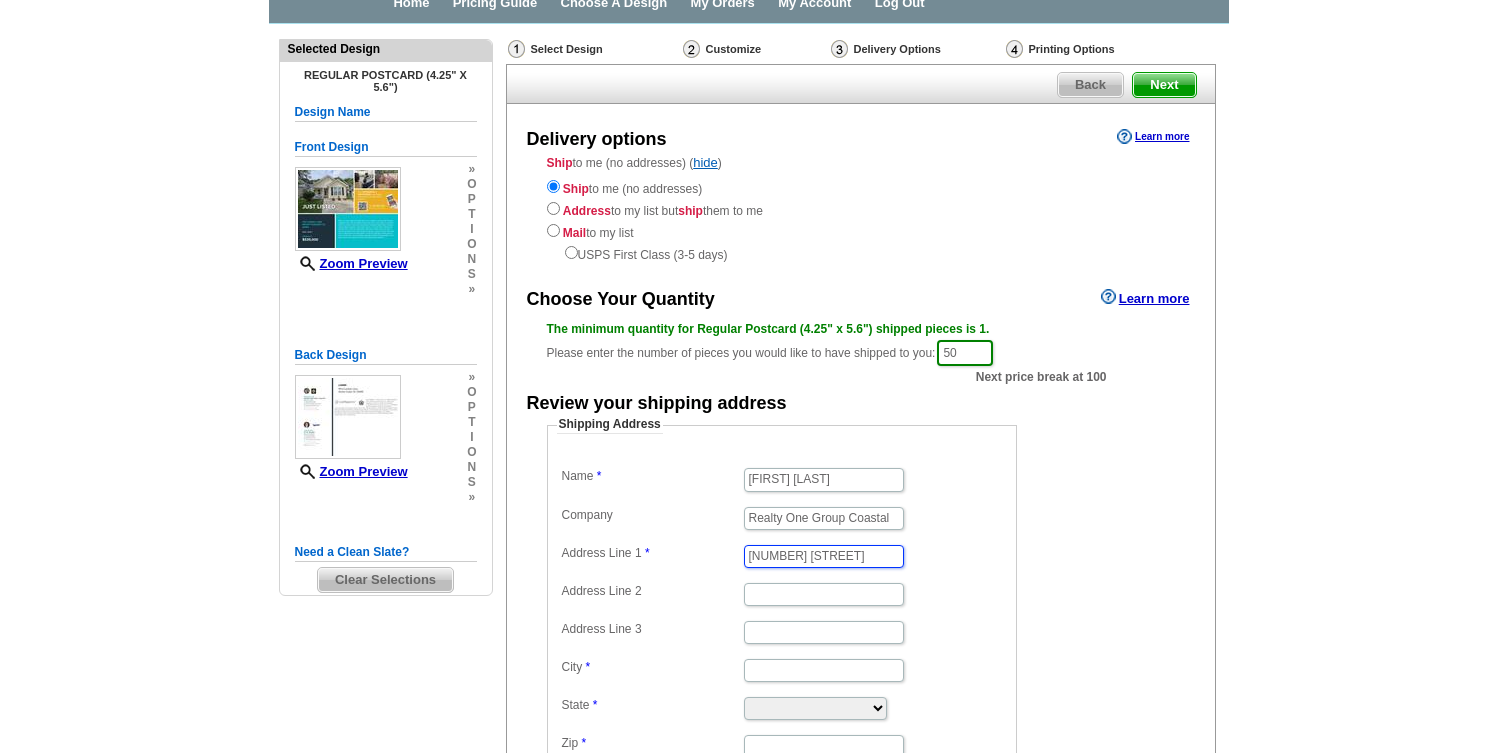 type on "[NUMBER] [STREET]" 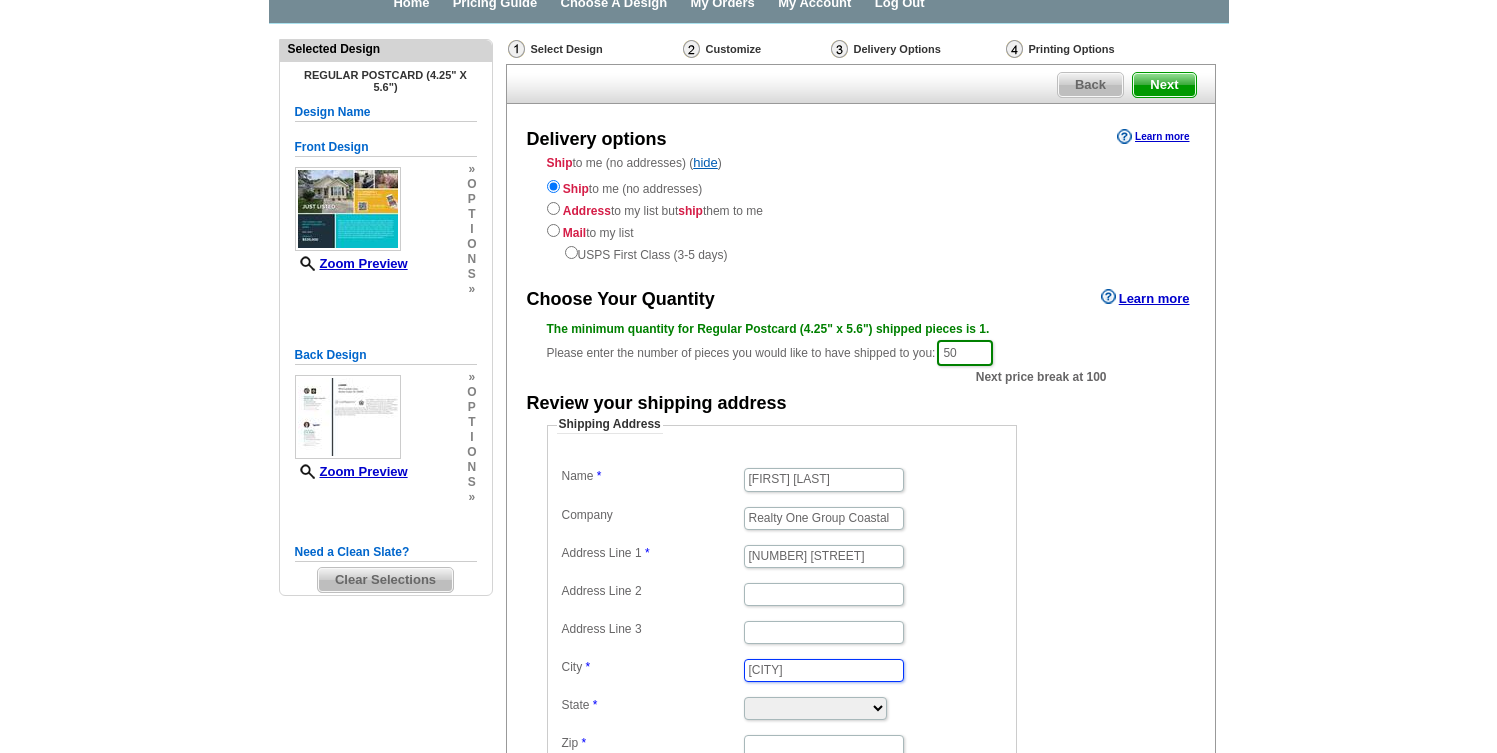 type on "[CITY]" 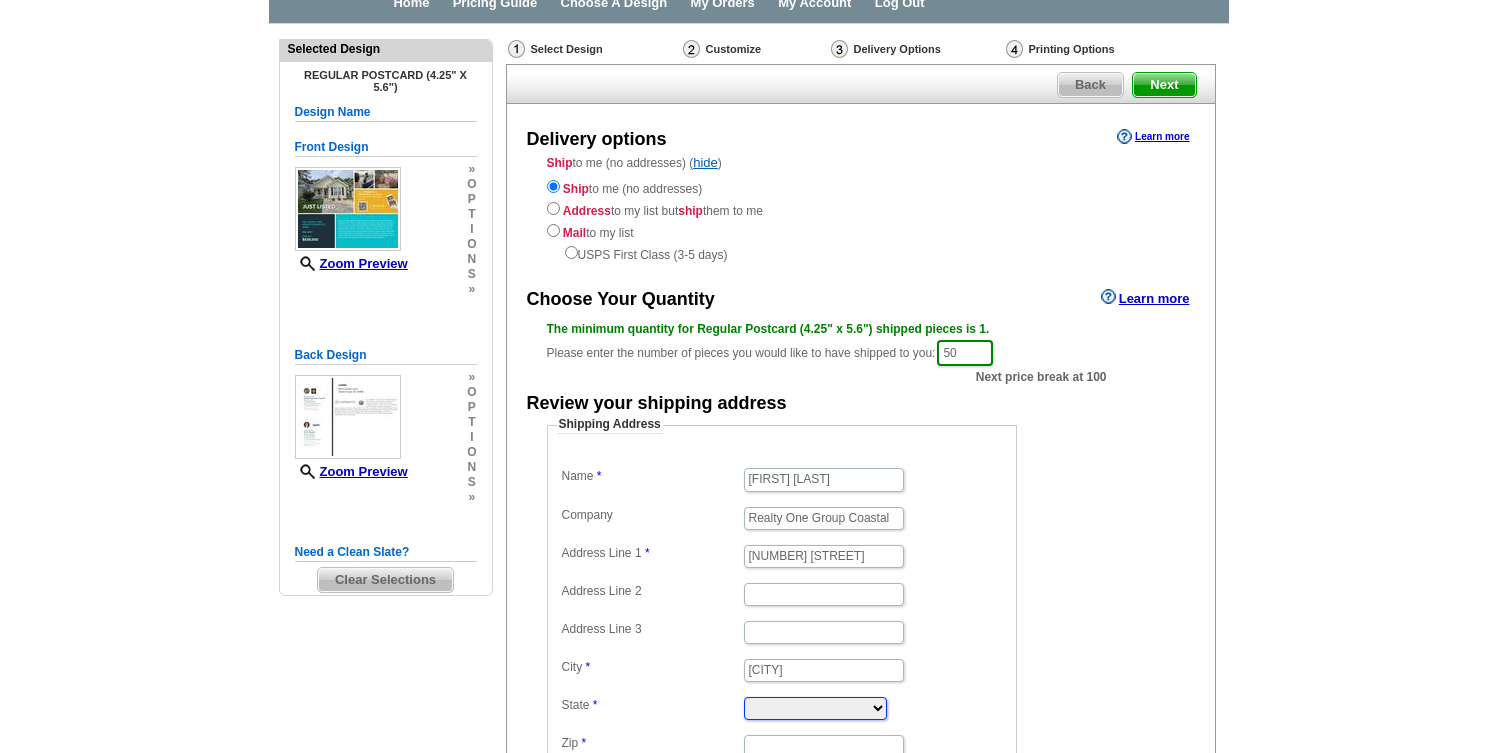 select on "SC" 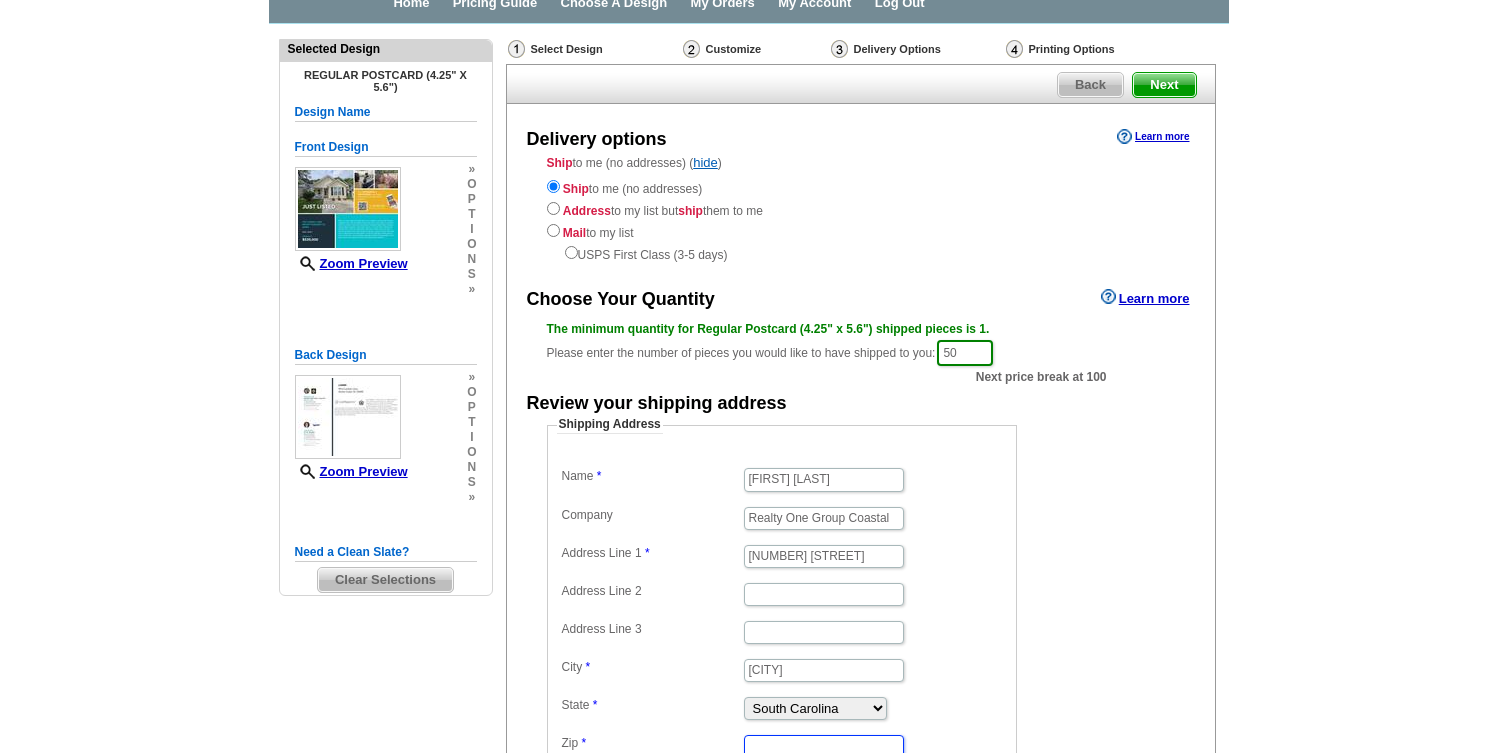 scroll, scrollTop: 109, scrollLeft: 0, axis: vertical 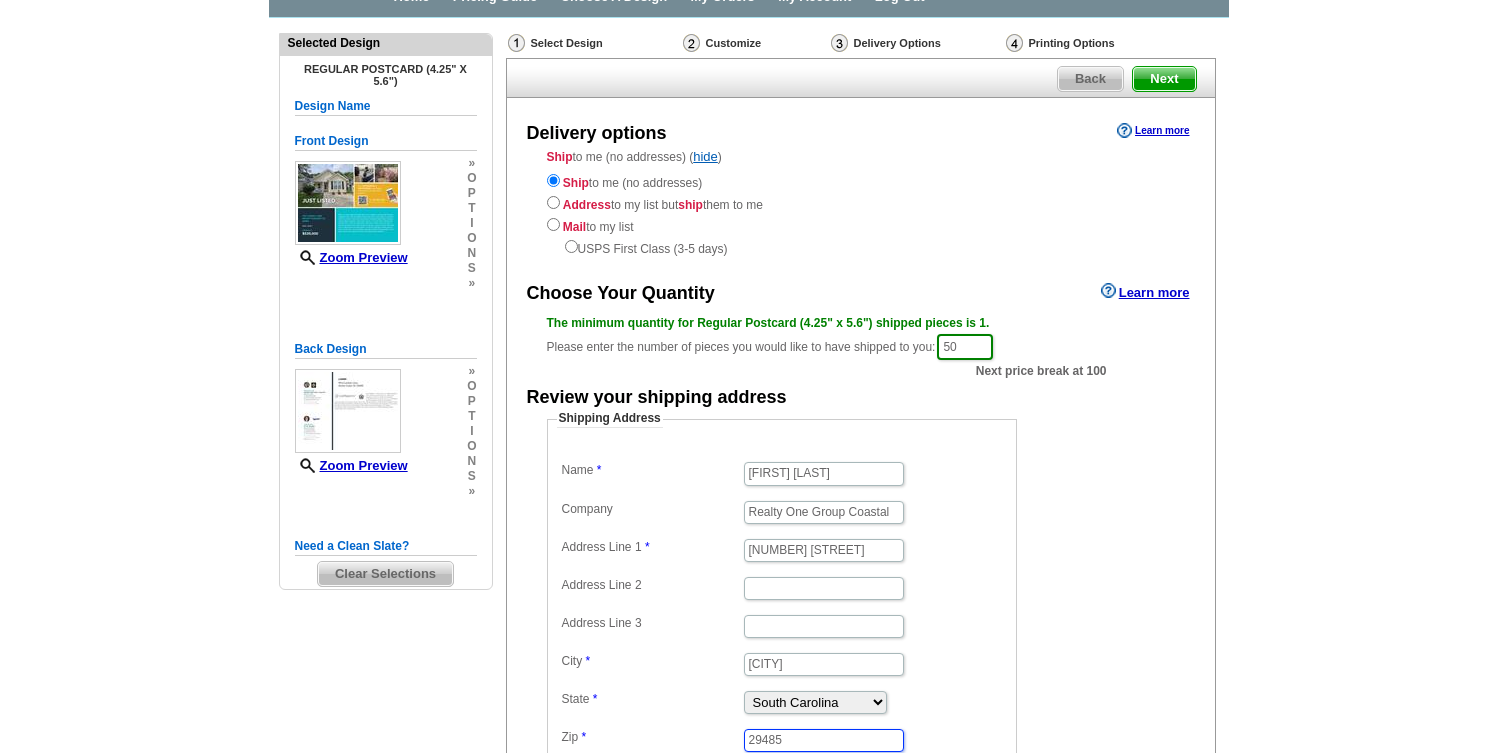 type on "29485" 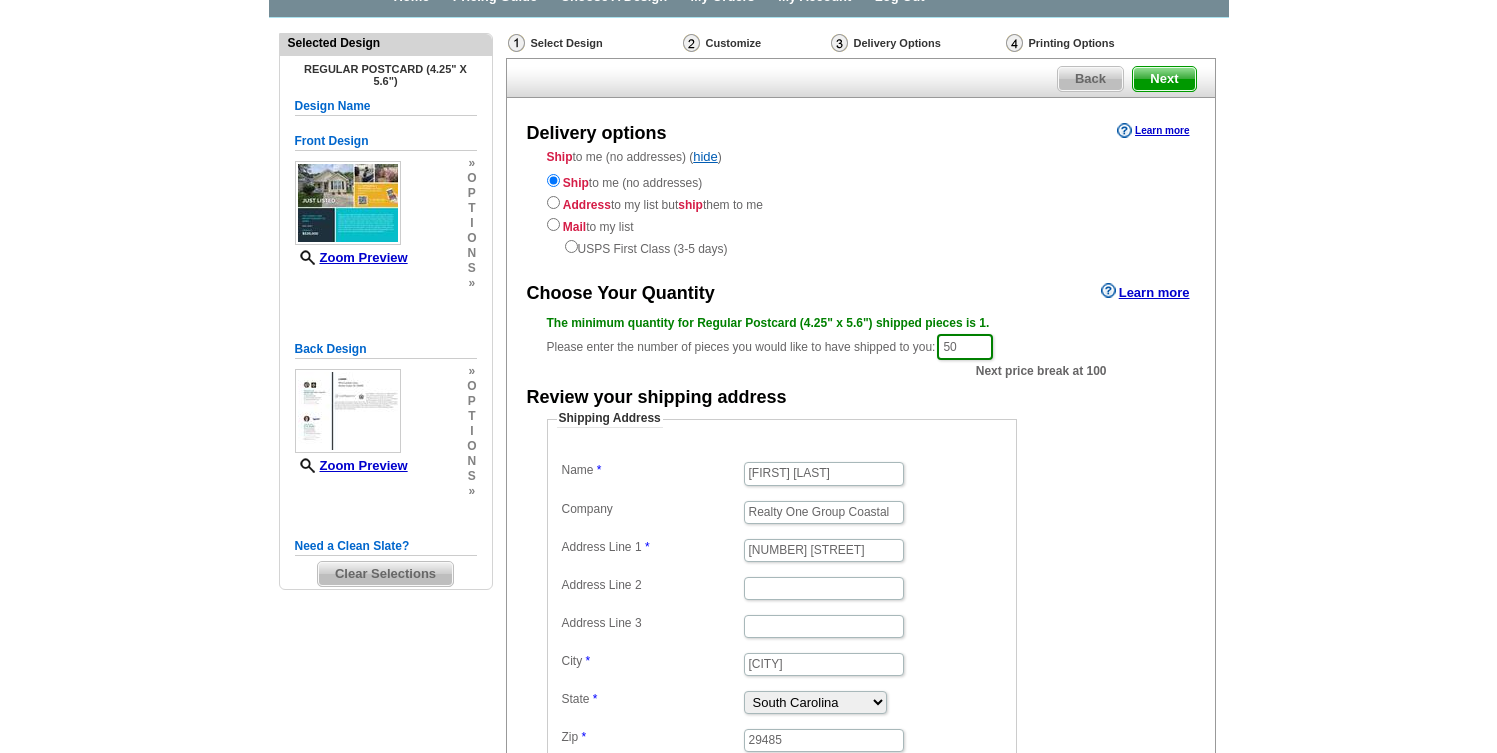 scroll, scrollTop: 336, scrollLeft: 0, axis: vertical 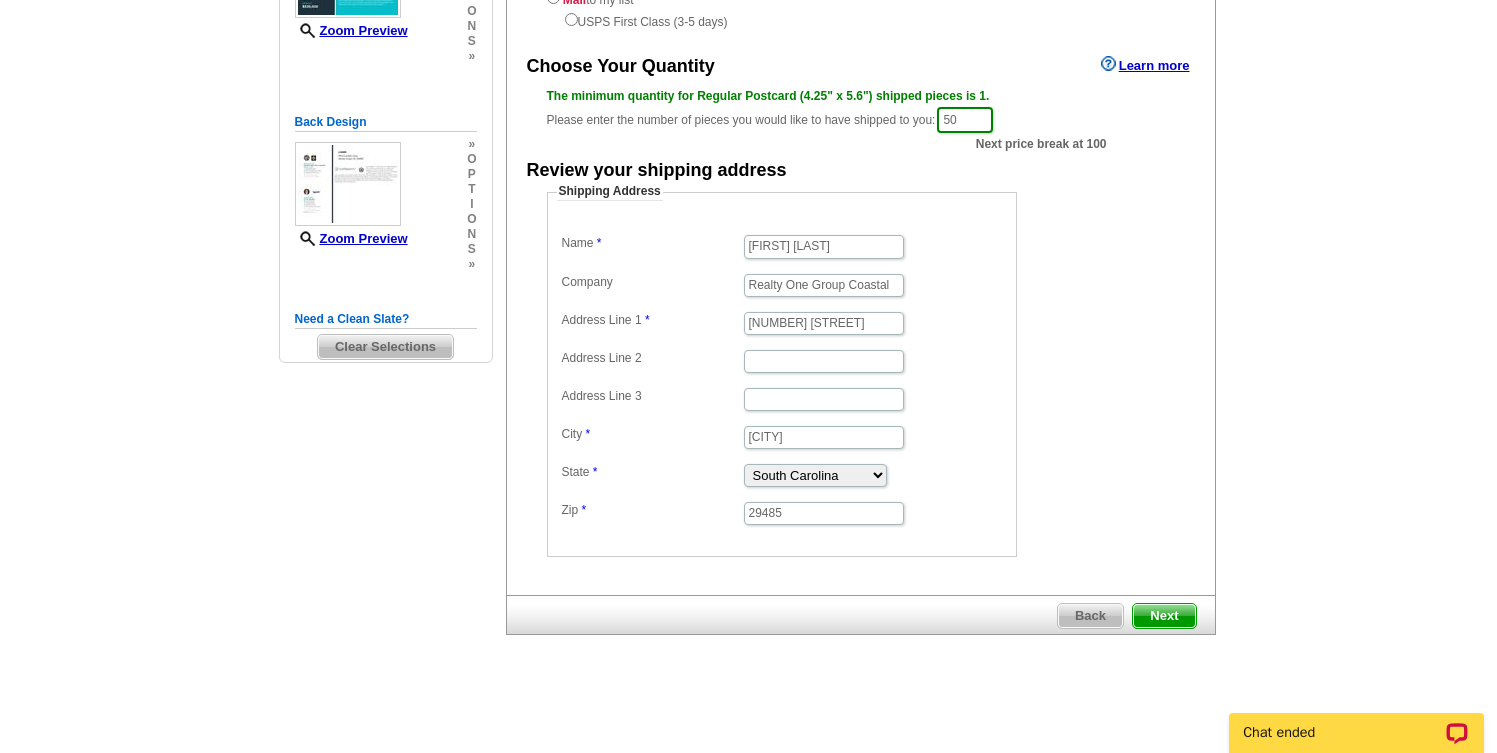 click on "Next" at bounding box center (1164, 616) 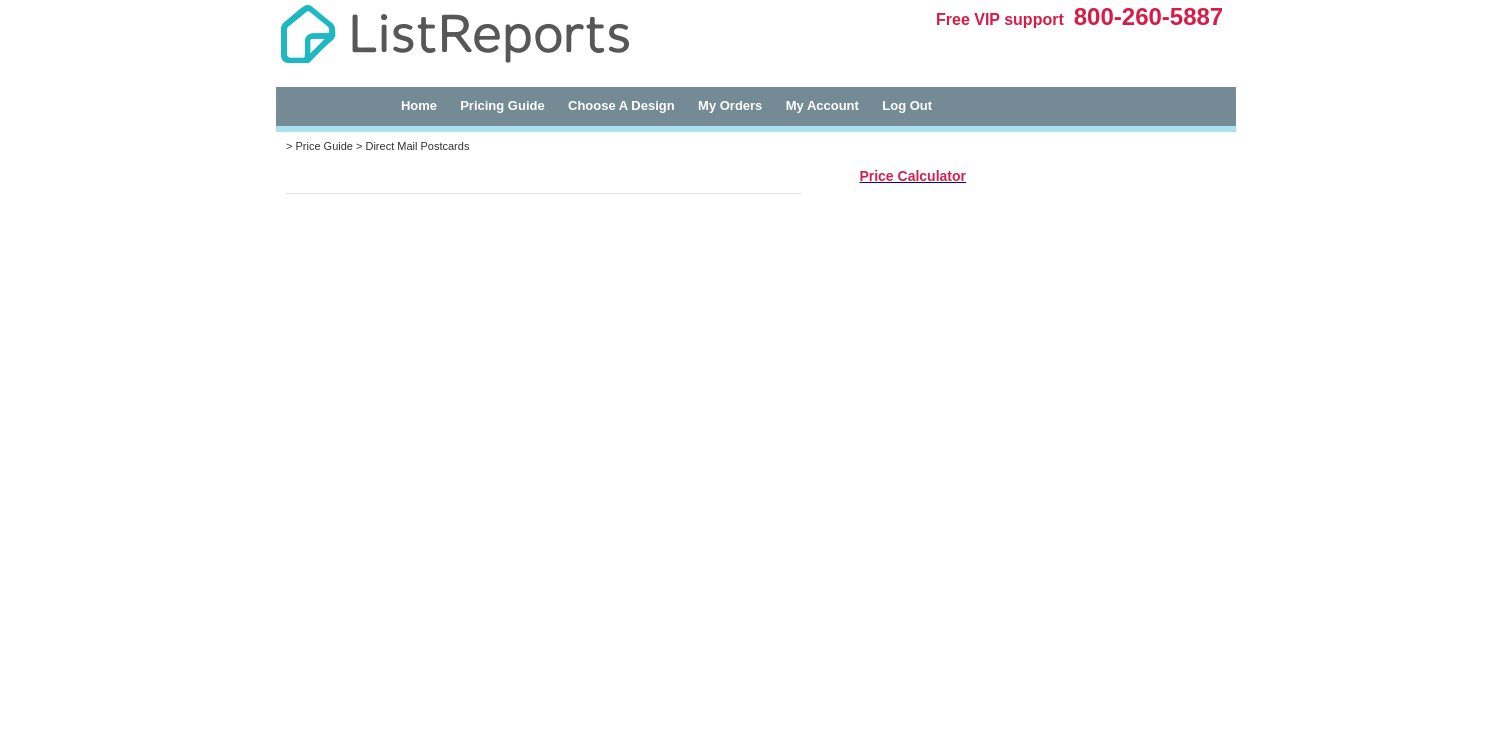 scroll, scrollTop: 0, scrollLeft: 0, axis: both 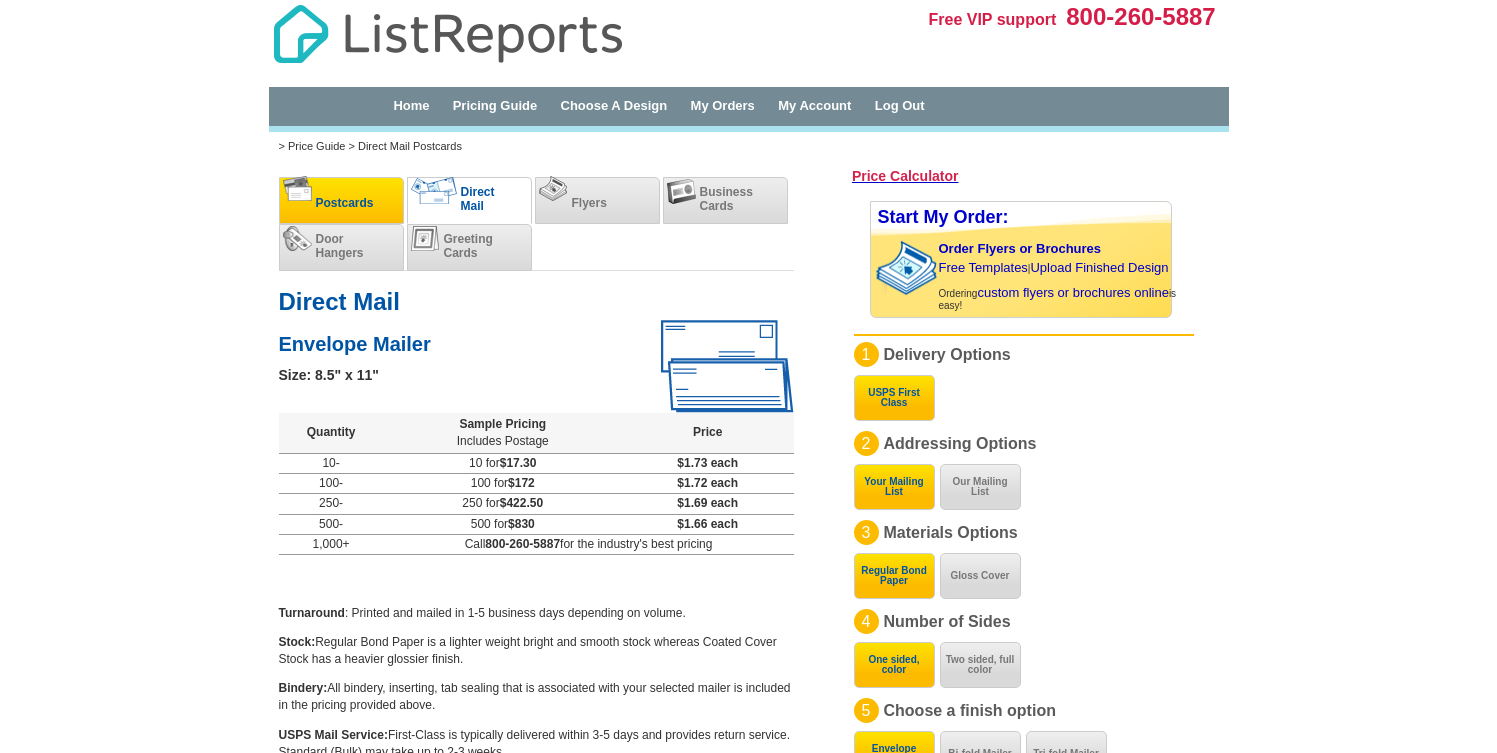 click on "Postcards" at bounding box center (345, 203) 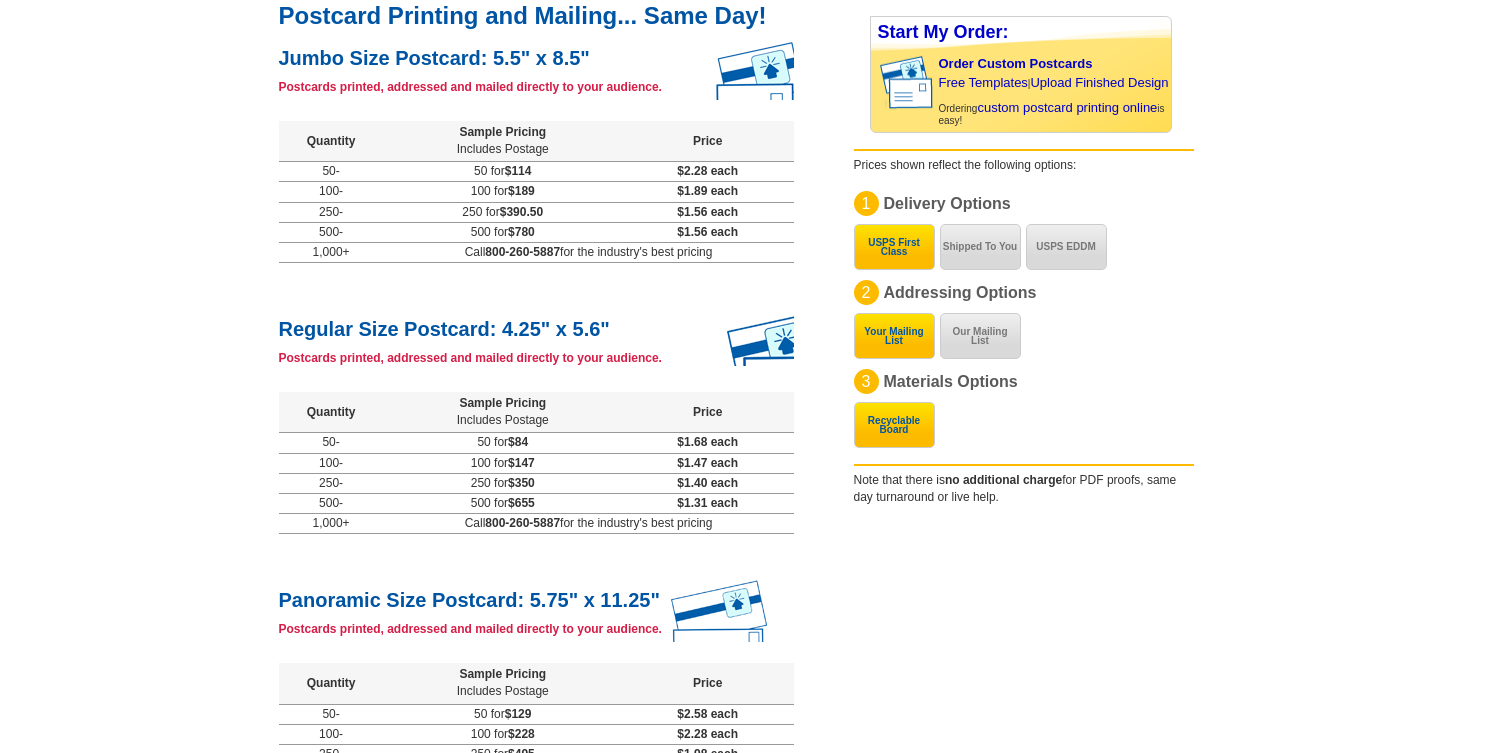 scroll, scrollTop: 279, scrollLeft: 0, axis: vertical 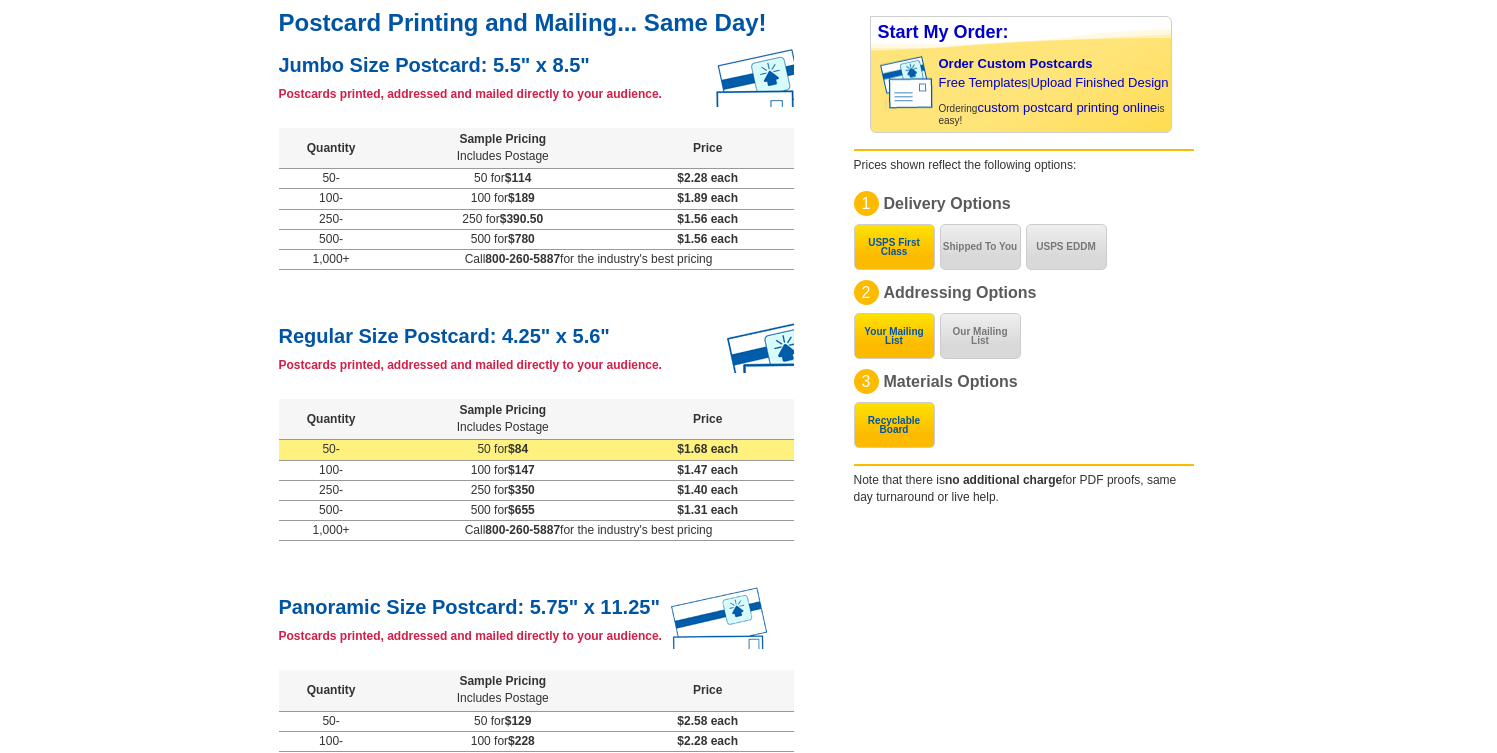 click on "50 for  $84" at bounding box center [503, 450] 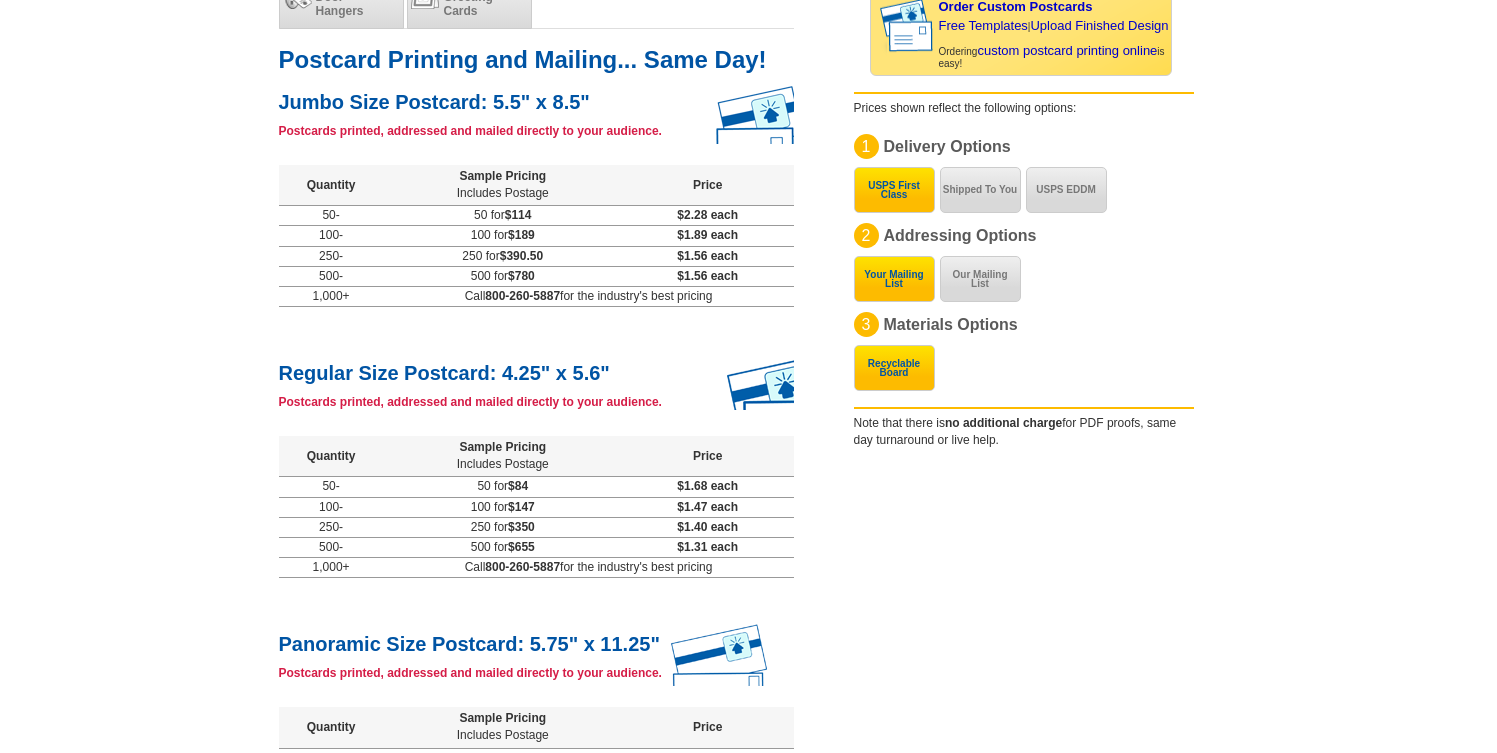 scroll, scrollTop: 0, scrollLeft: 0, axis: both 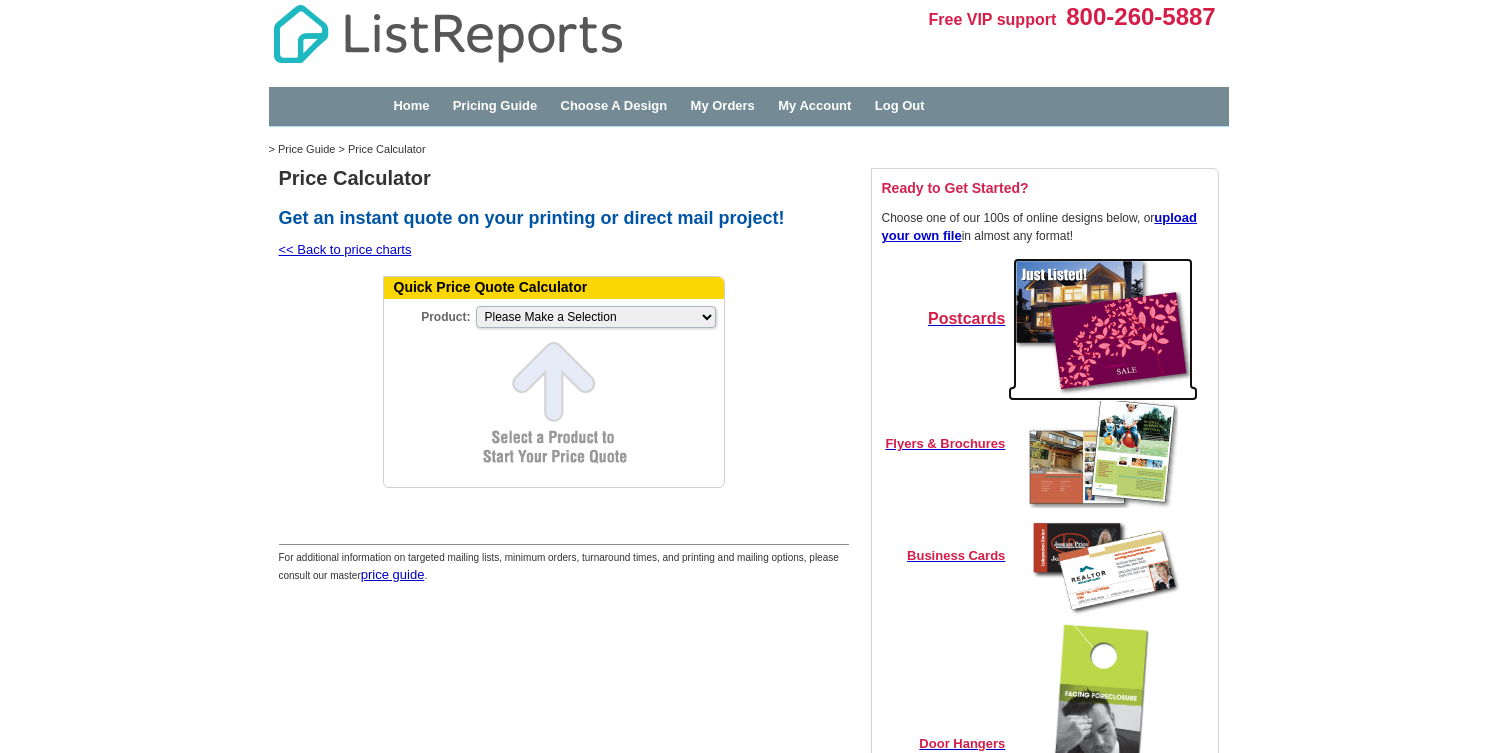 click at bounding box center [1103, 328] 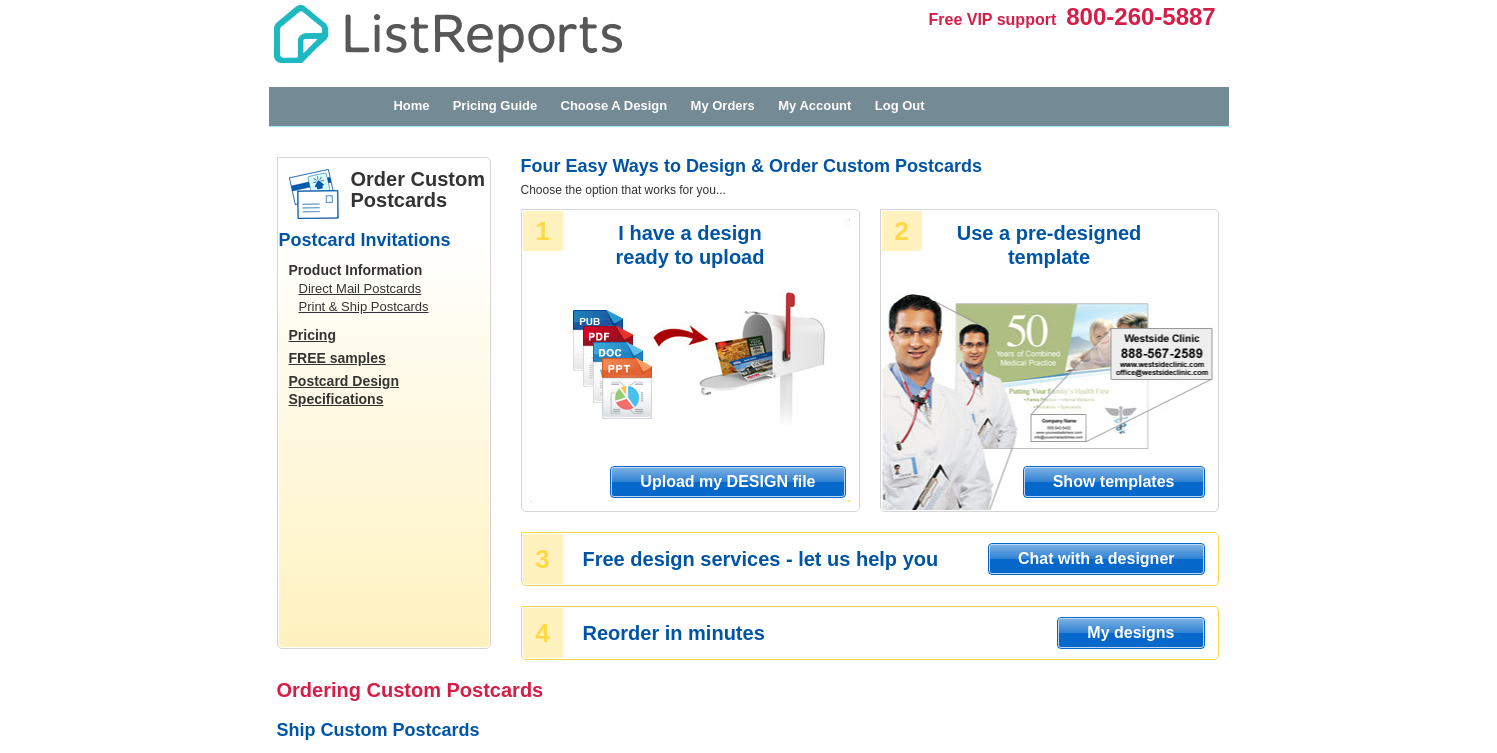 scroll, scrollTop: 0, scrollLeft: 0, axis: both 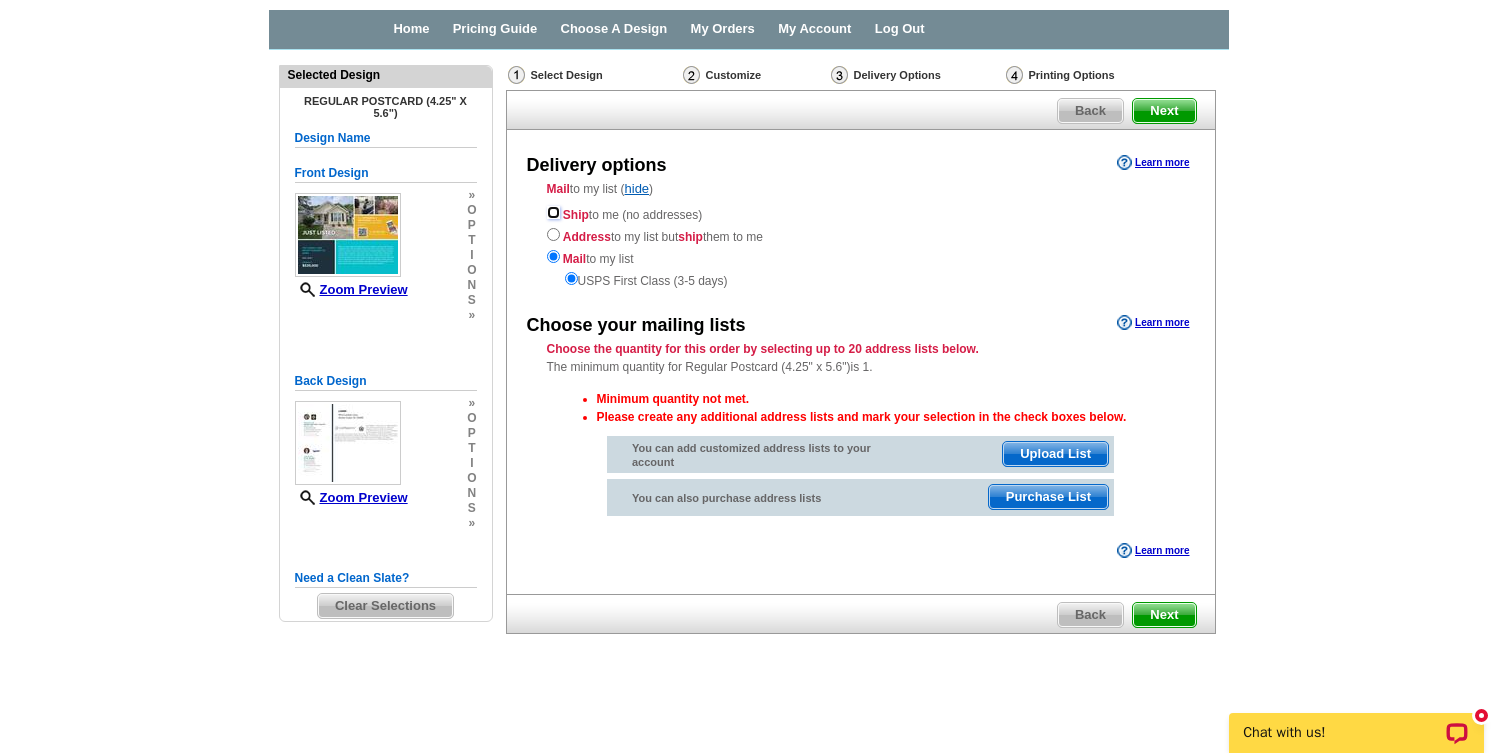 click at bounding box center [553, 212] 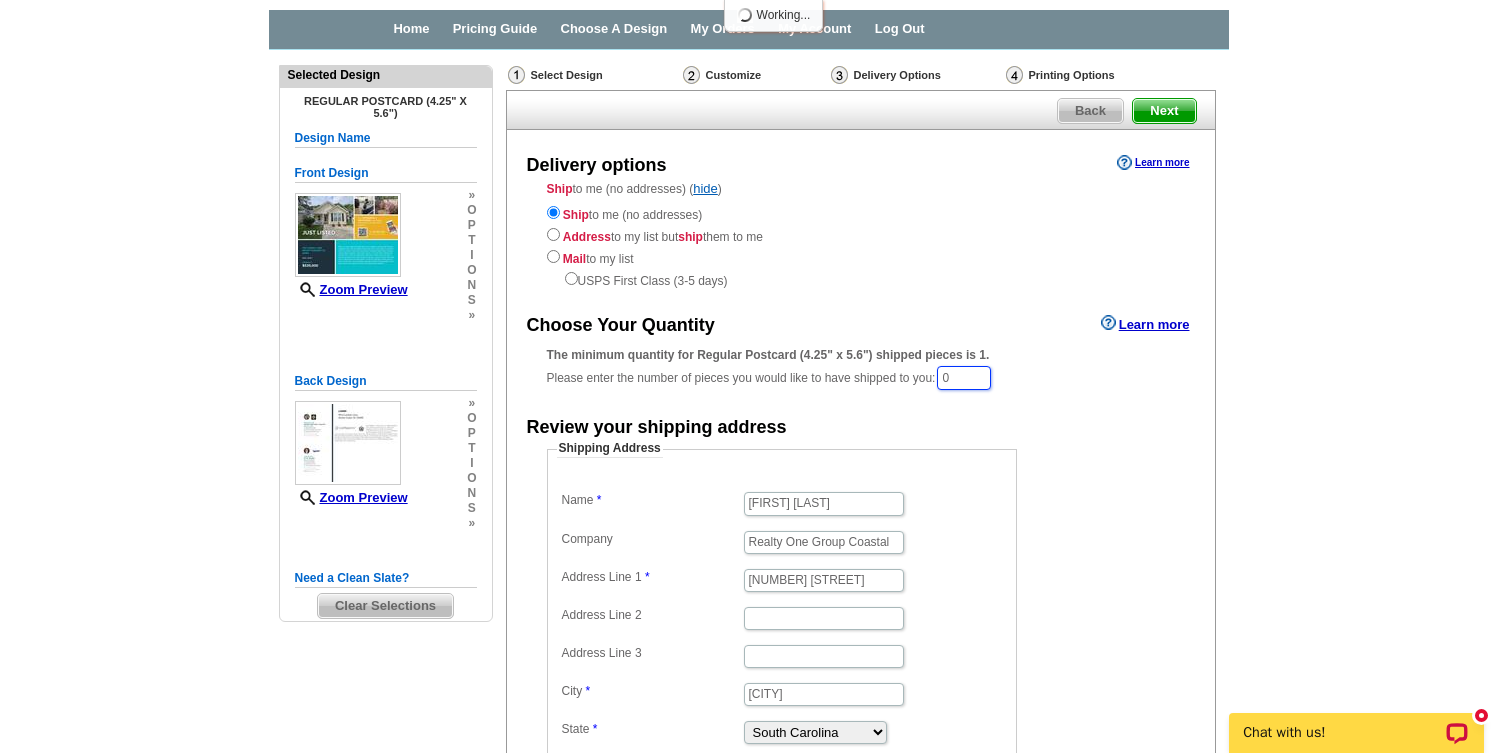 drag, startPoint x: 971, startPoint y: 374, endPoint x: 949, endPoint y: 374, distance: 22 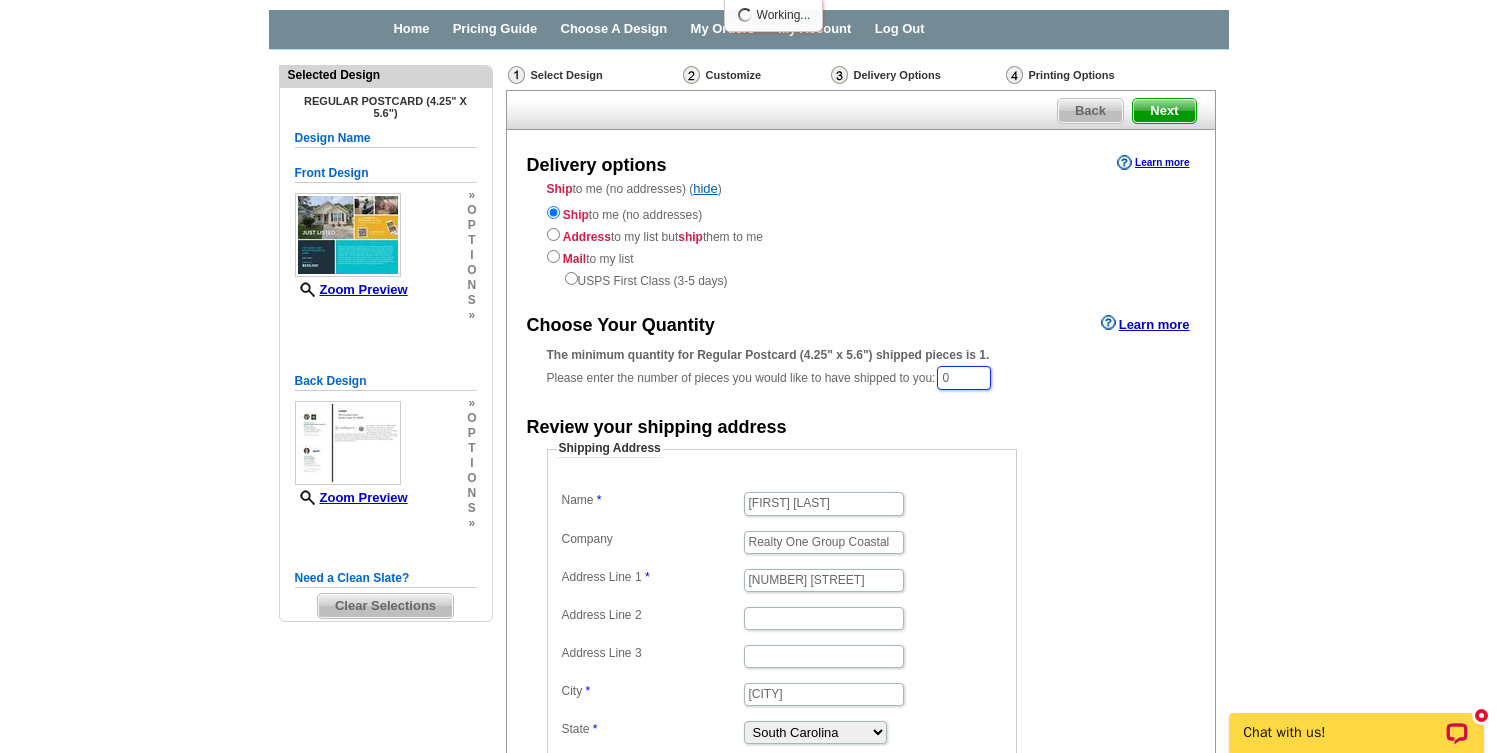 click on "0" at bounding box center (964, 378) 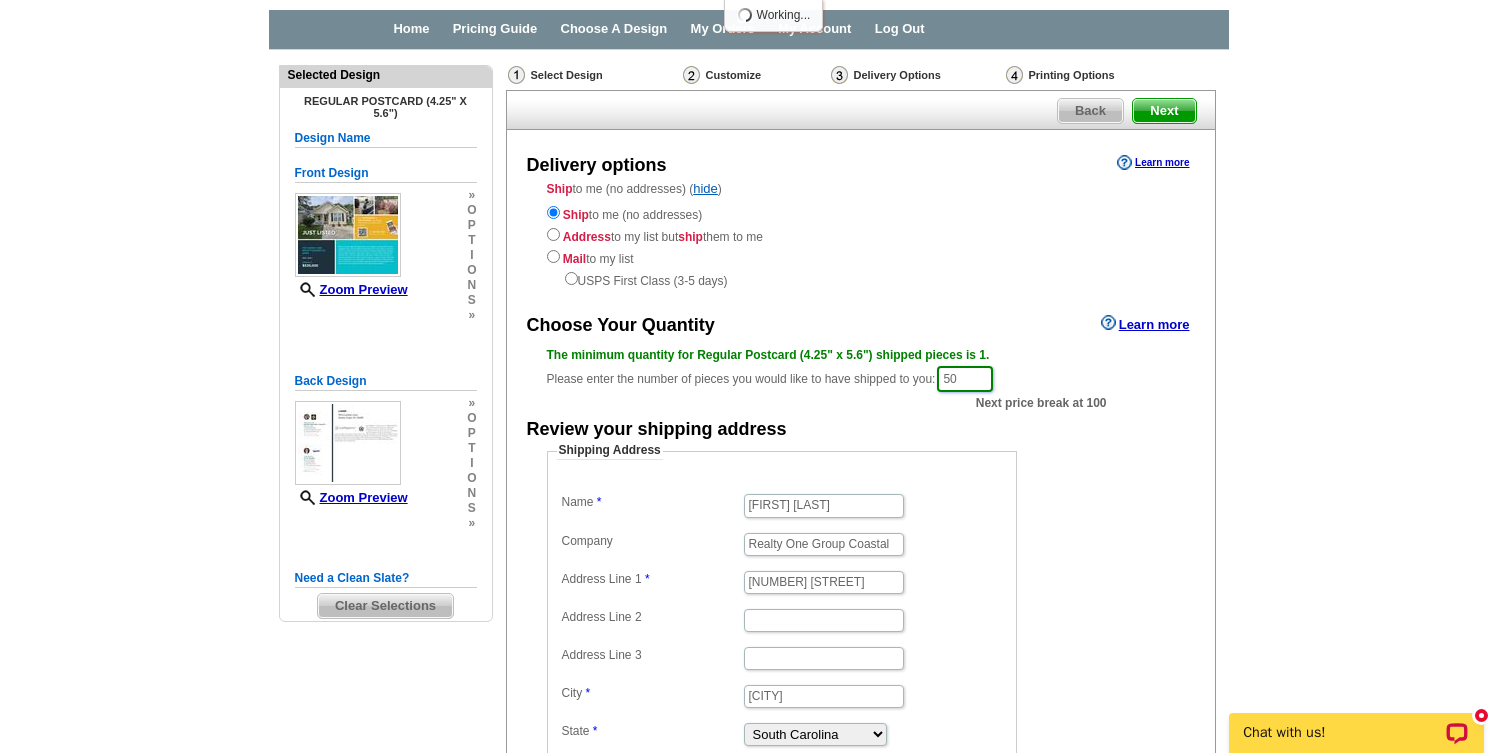 type on "50" 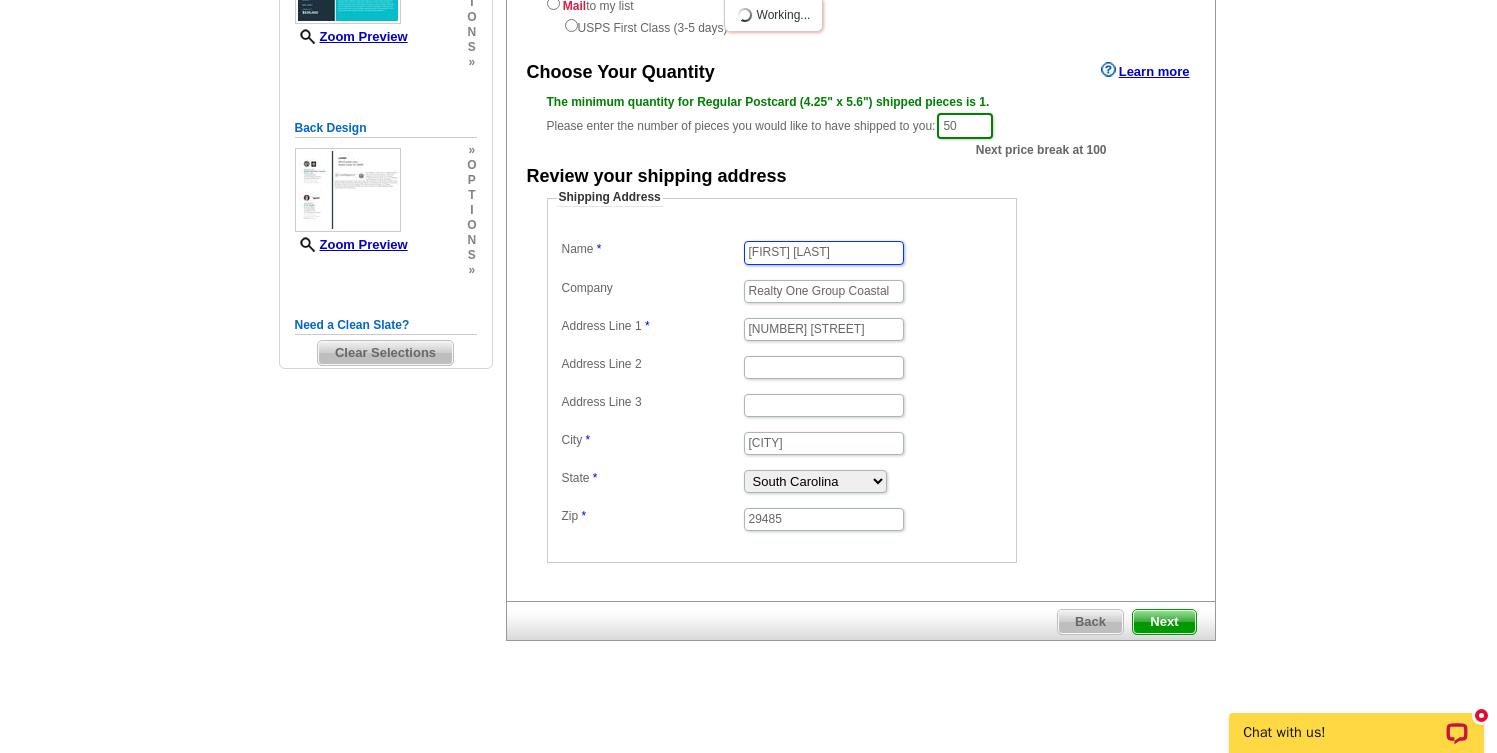 scroll, scrollTop: 336, scrollLeft: 0, axis: vertical 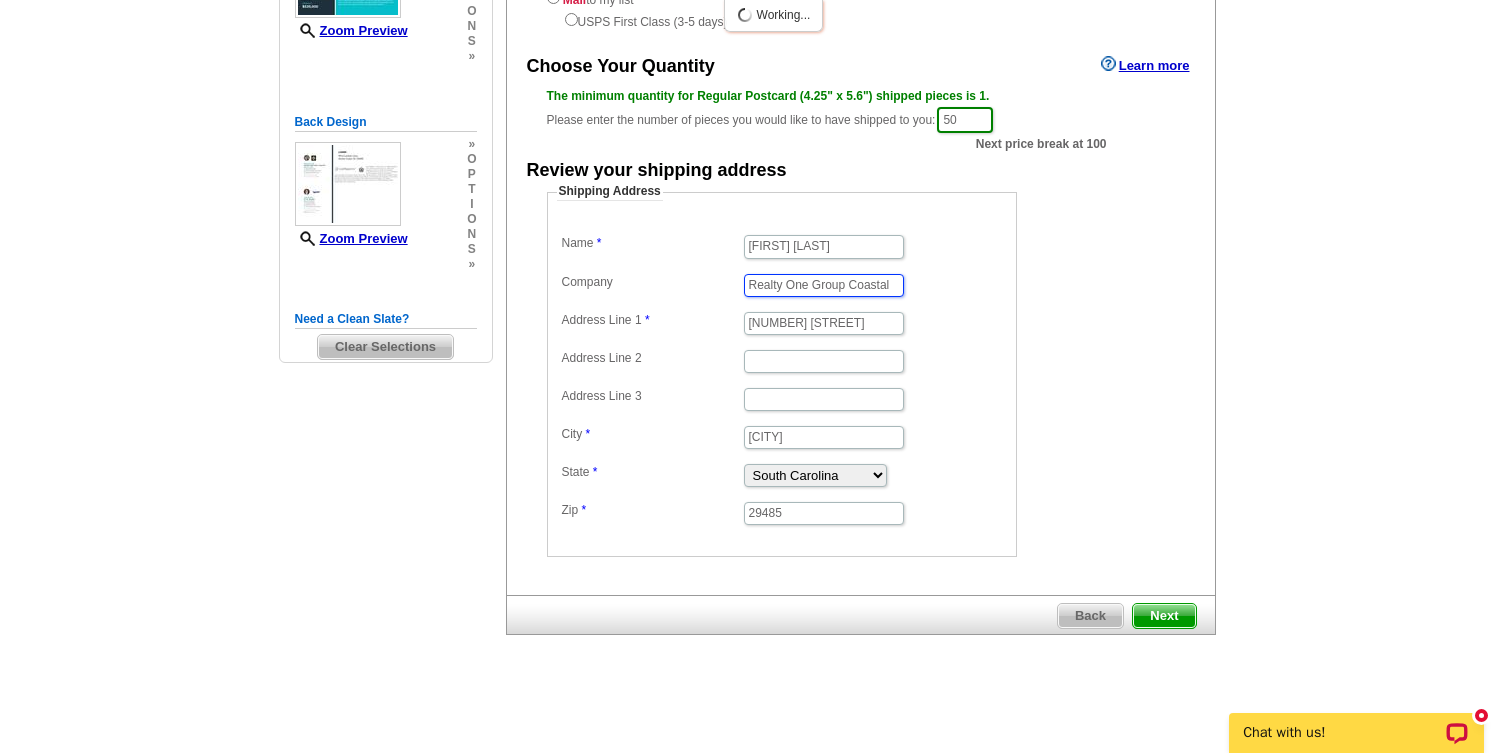 drag, startPoint x: 874, startPoint y: 281, endPoint x: 726, endPoint y: 286, distance: 148.08444 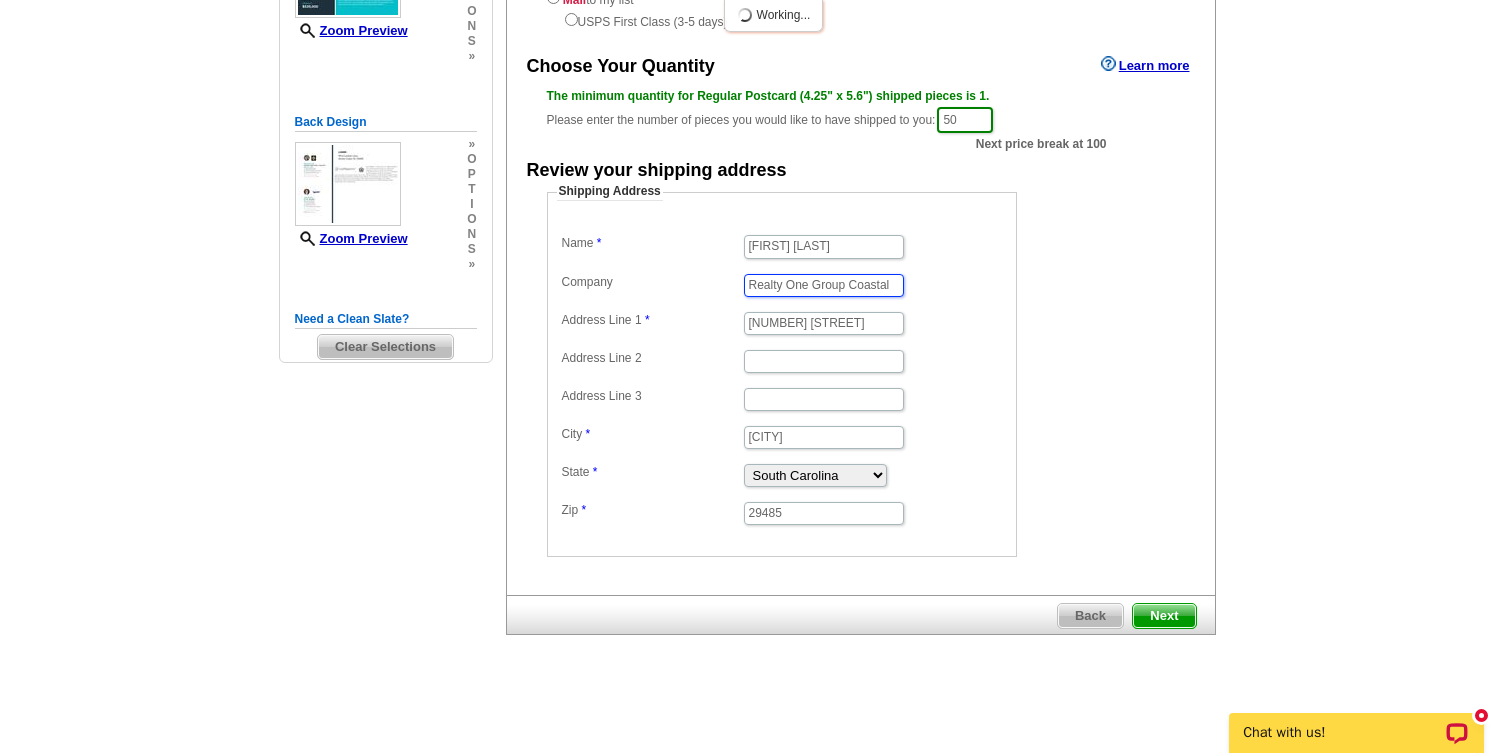type on "stal" 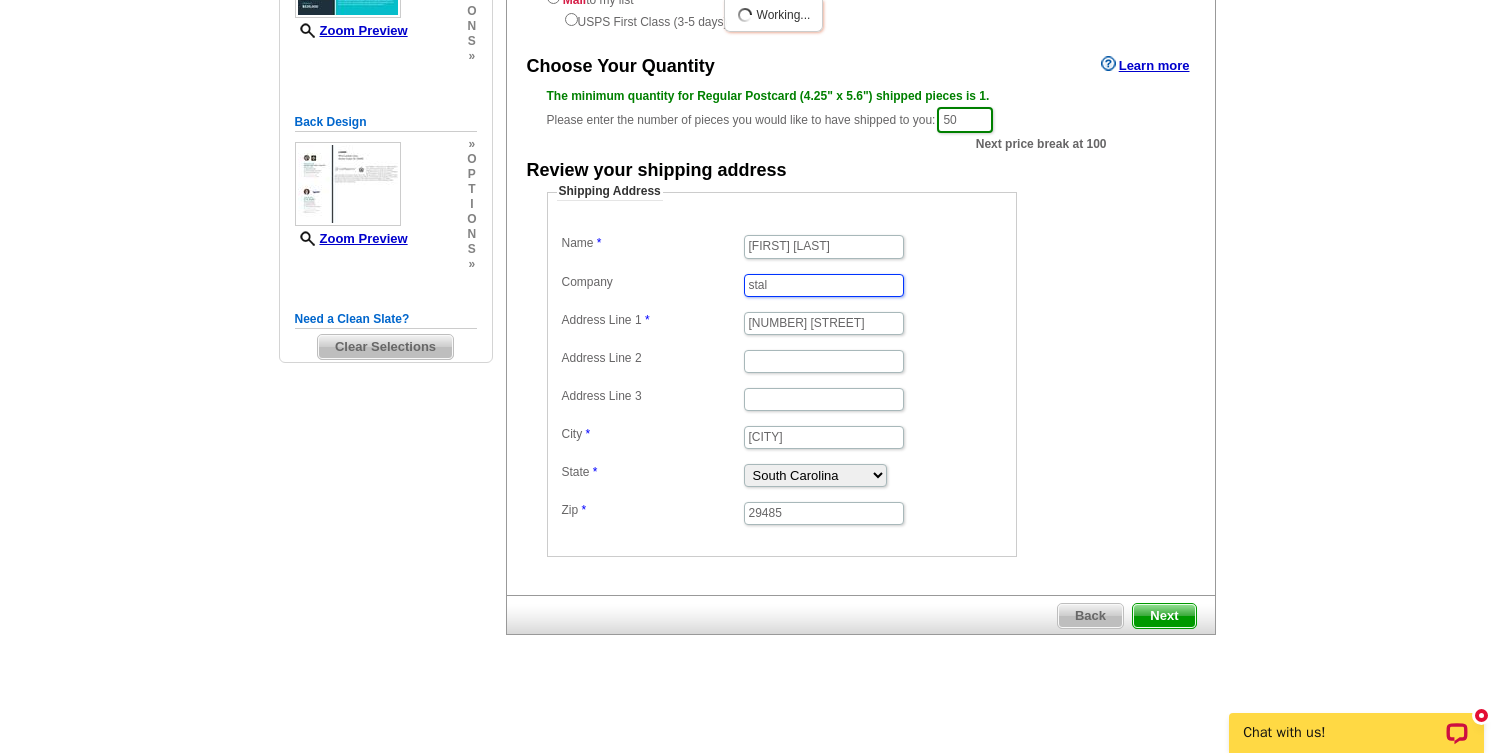 drag, startPoint x: 776, startPoint y: 278, endPoint x: 694, endPoint y: 267, distance: 82.73451 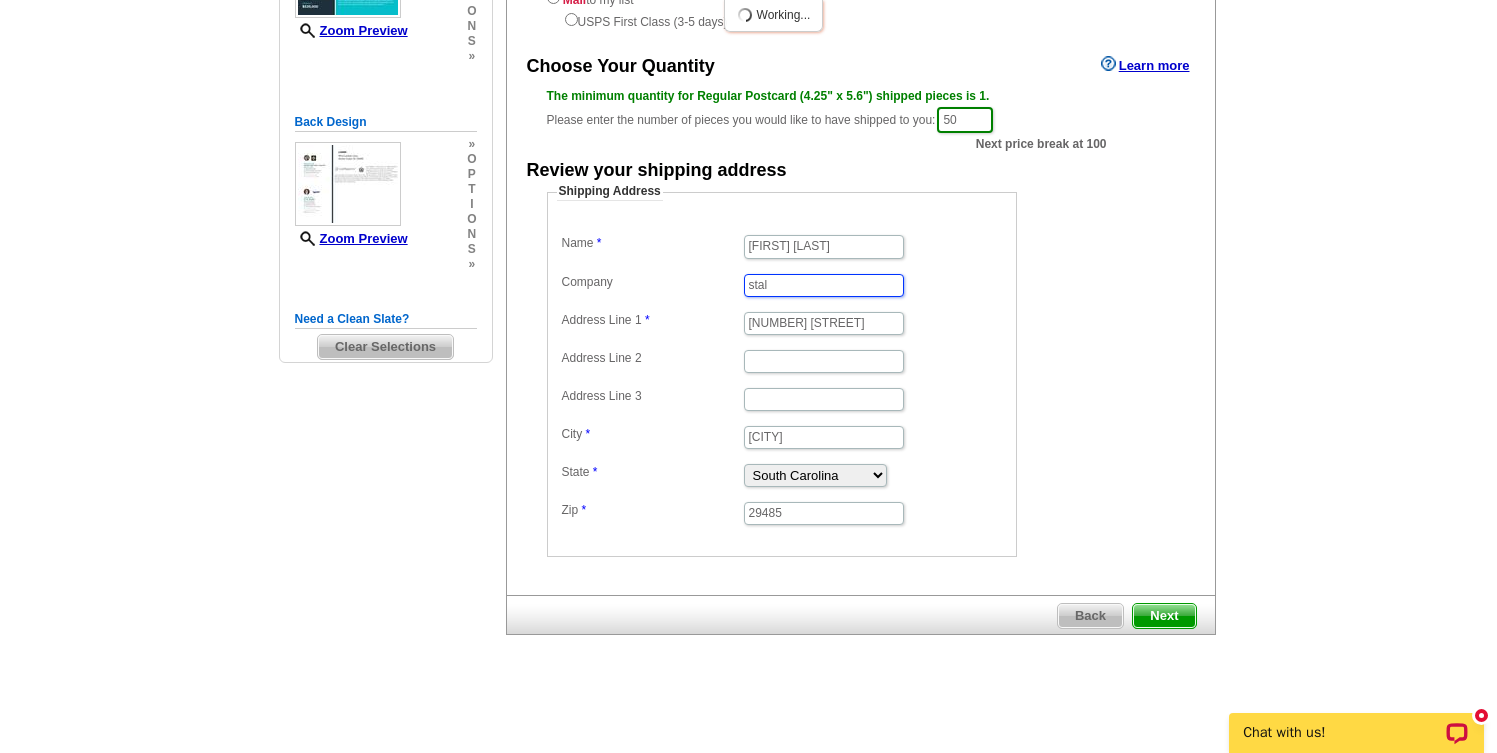 click on "Name
Jean Bullock
Company
stal
Address Line 1
510 Fairington Dr
Address Line 2
Address Line 3
City
Summerville
State
Alabama
Alaska
Arizona
Arkansas
California
Colorado
Connecticut
District of Columbia
Delaware
Florida
Georgia
Hawaii
Idaho
Illinois
Indiana
Iowa
Kansas
Kentucky
Louisiana
Maine
Maryland
Massachusetts
Michigan
Minnesota
Mississippi
Missouri
Montana
Nebraska
Nevada
New Hampshire
New Jersey
New Mexico
New York
North Carolina
North Dakota
Ohio
Oklahoma
Oregon
Pennsylvania
Rhode Island
South Carolina
South Dakota
Tennessee
Texas
Utah
Vermont
Virginia
Washington
West Virginia
Wisconsin
Wyoming
Zip
29485" at bounding box center (782, 378) 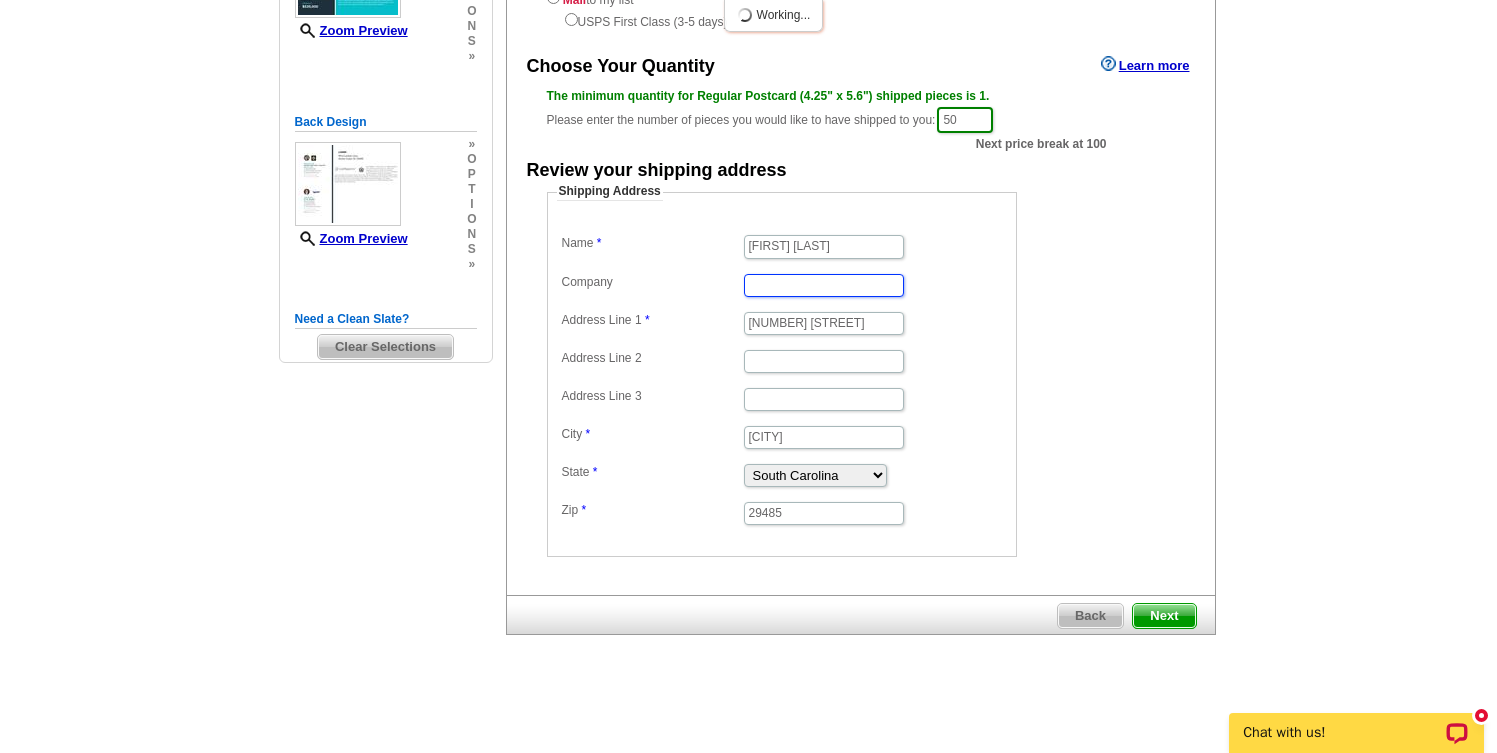 type 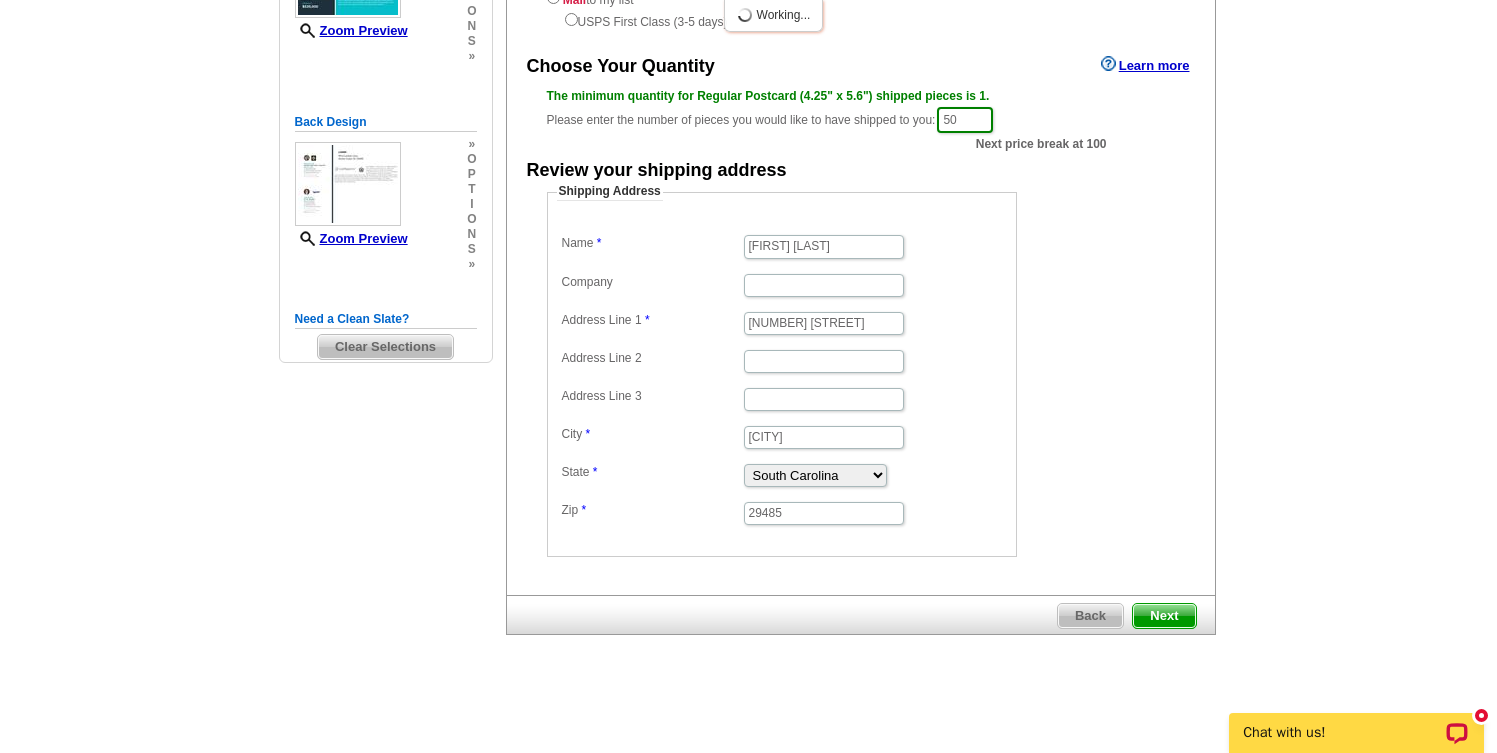 click on "Next" at bounding box center [1164, 616] 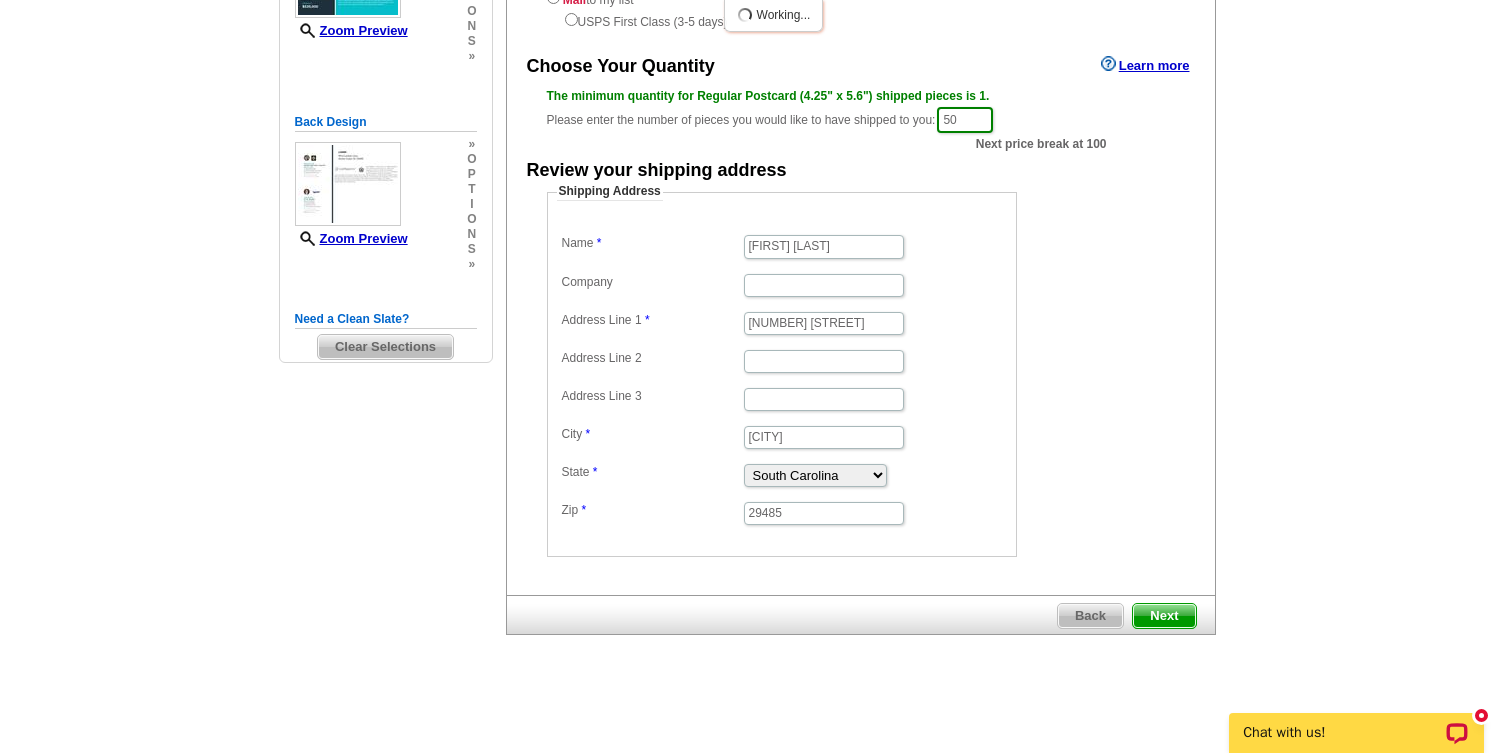 scroll, scrollTop: 0, scrollLeft: 0, axis: both 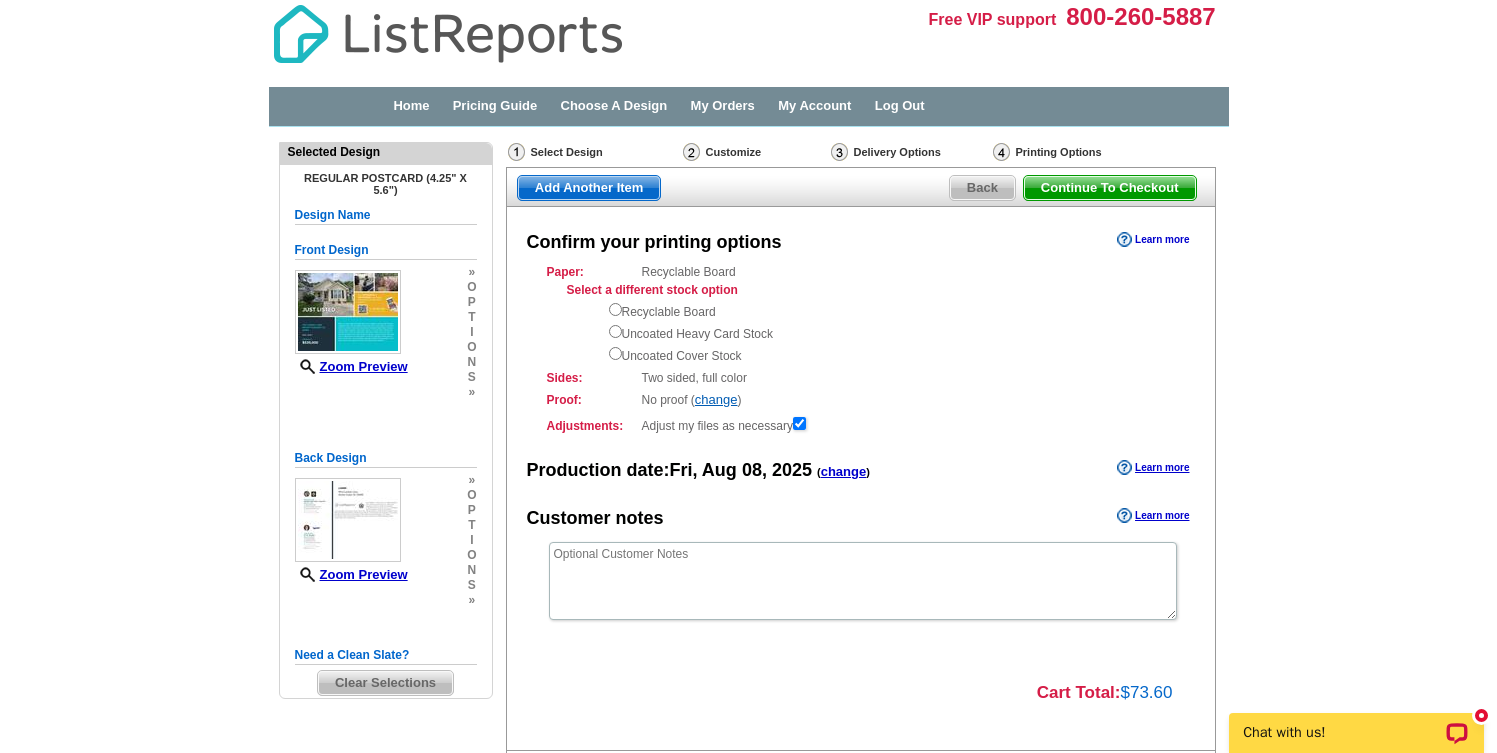 click on "Learn more" at bounding box center [1153, 240] 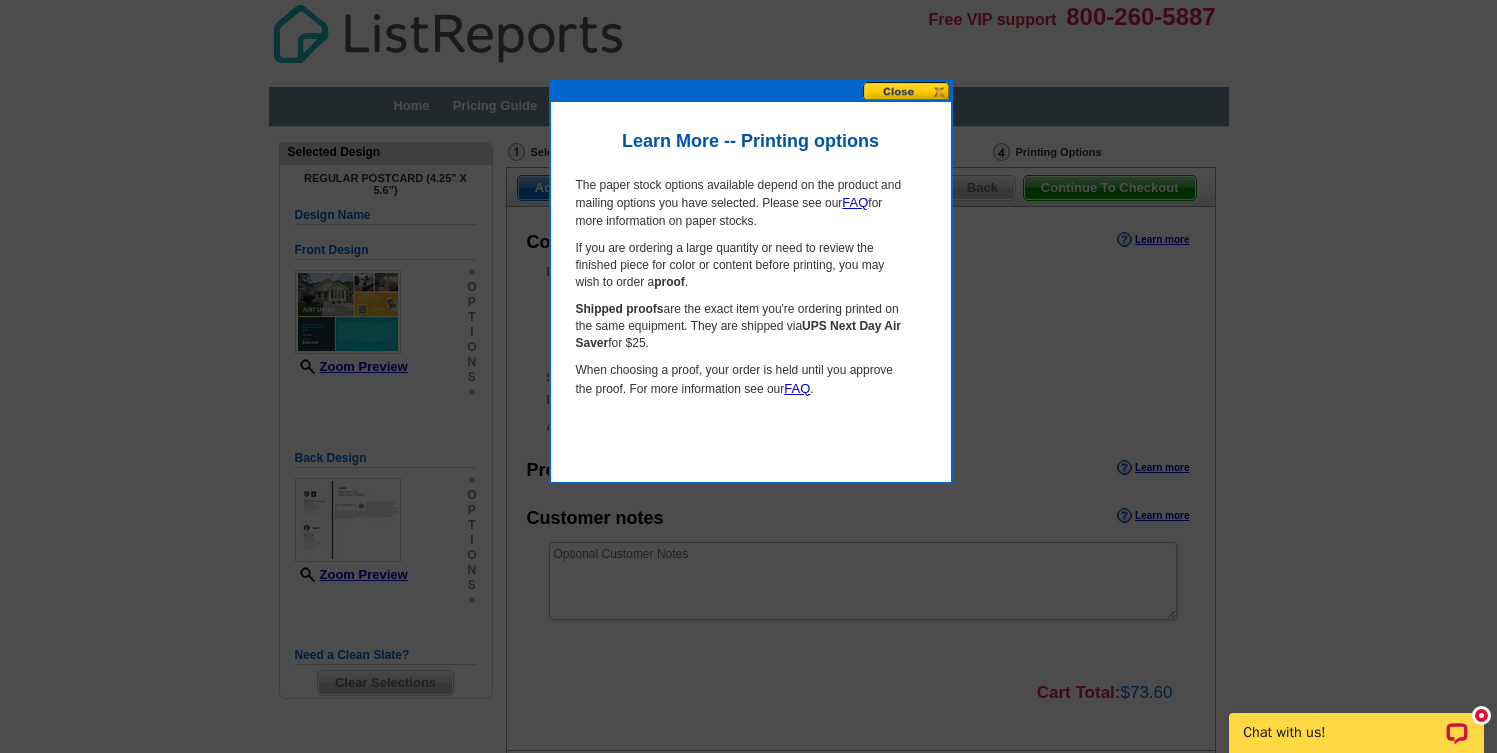 click at bounding box center [907, 91] 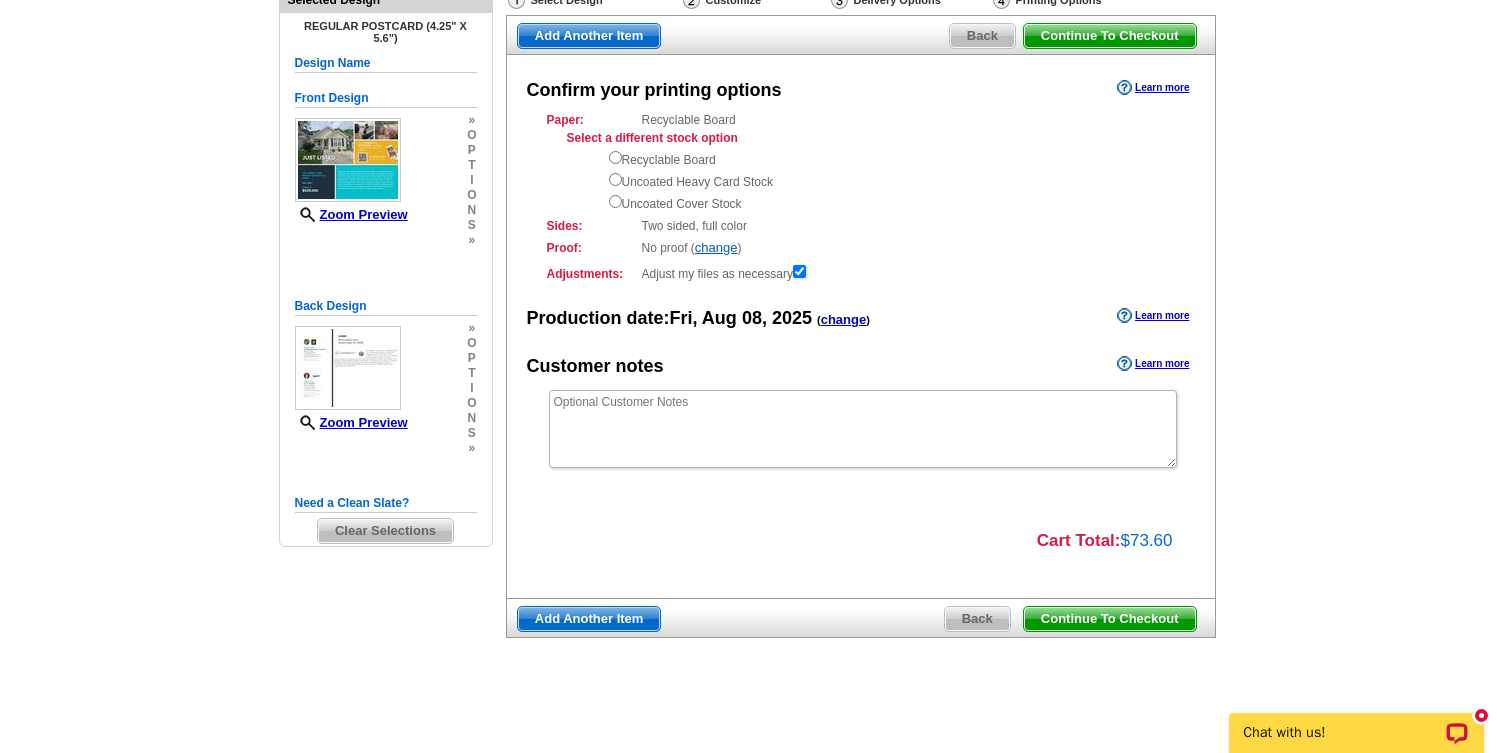 scroll, scrollTop: 156, scrollLeft: 0, axis: vertical 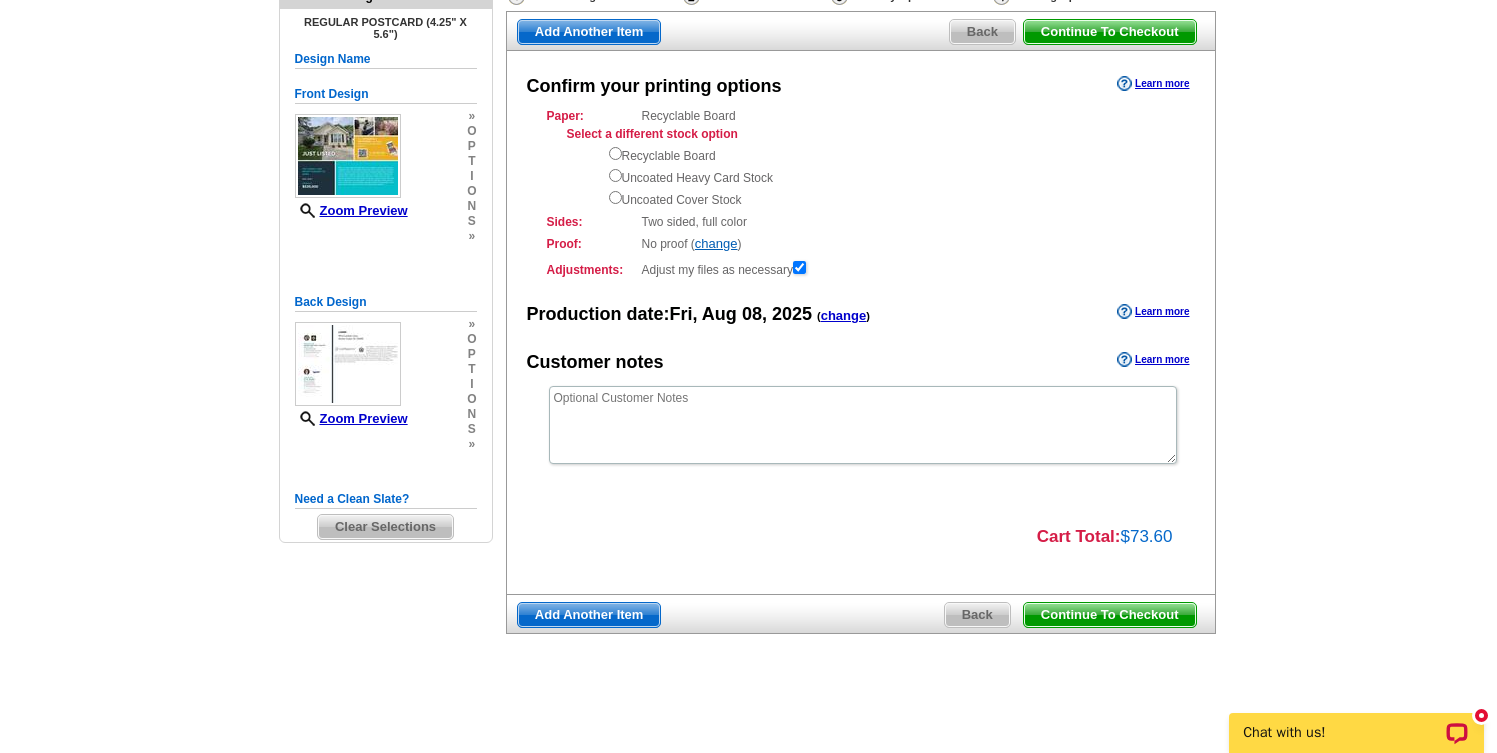 click on "Continue To Checkout" at bounding box center (1110, 615) 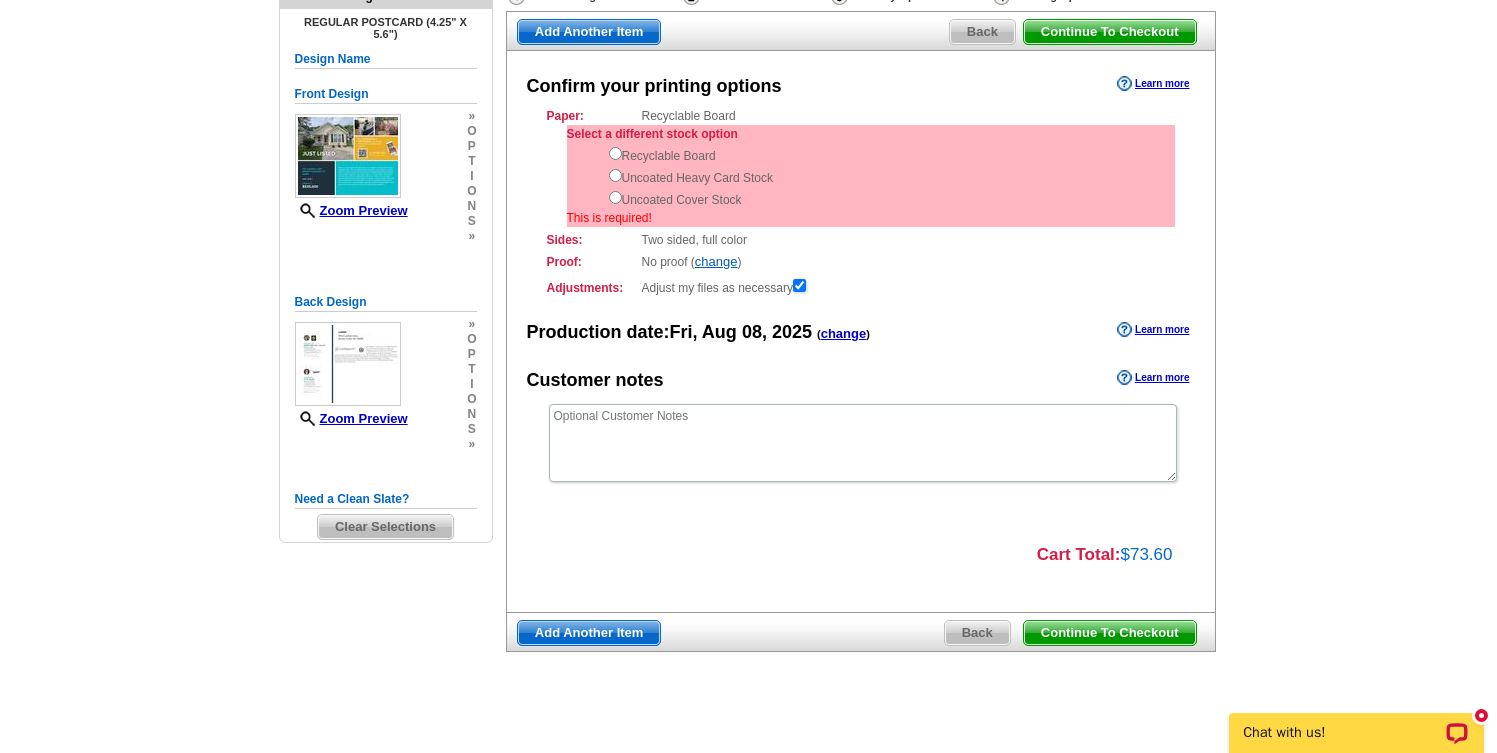 click on "Confirm your printing options
Learn more" at bounding box center [861, 85] 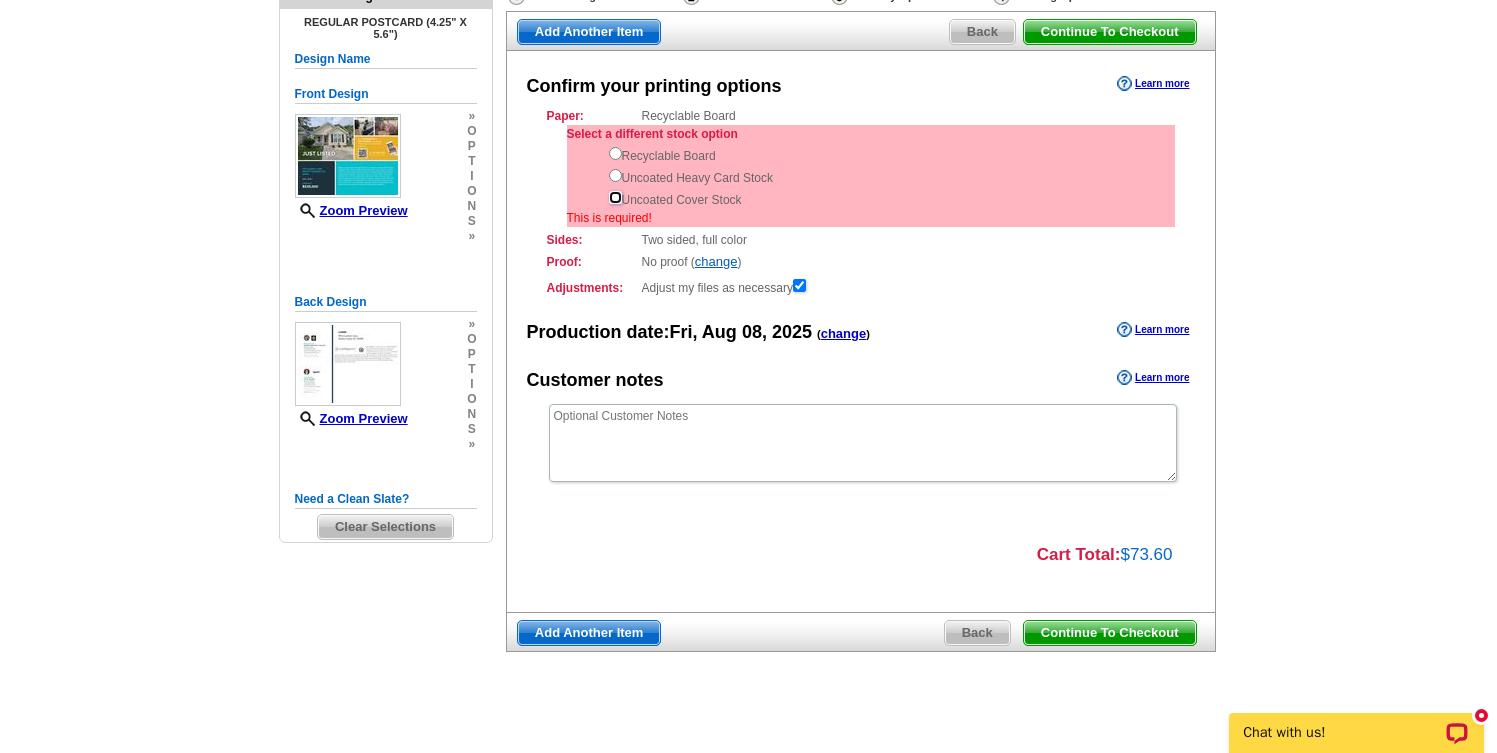 click at bounding box center (615, 197) 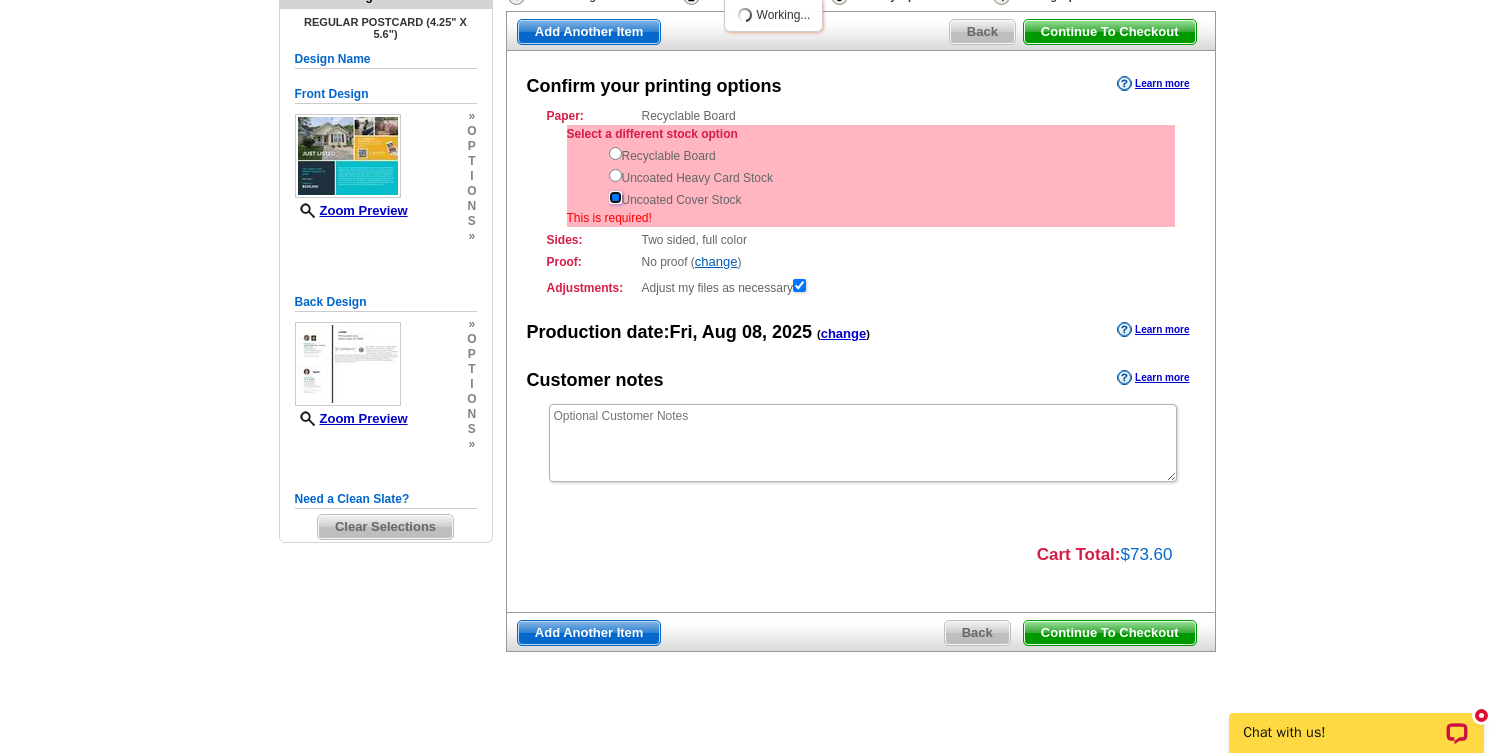 scroll, scrollTop: 0, scrollLeft: 0, axis: both 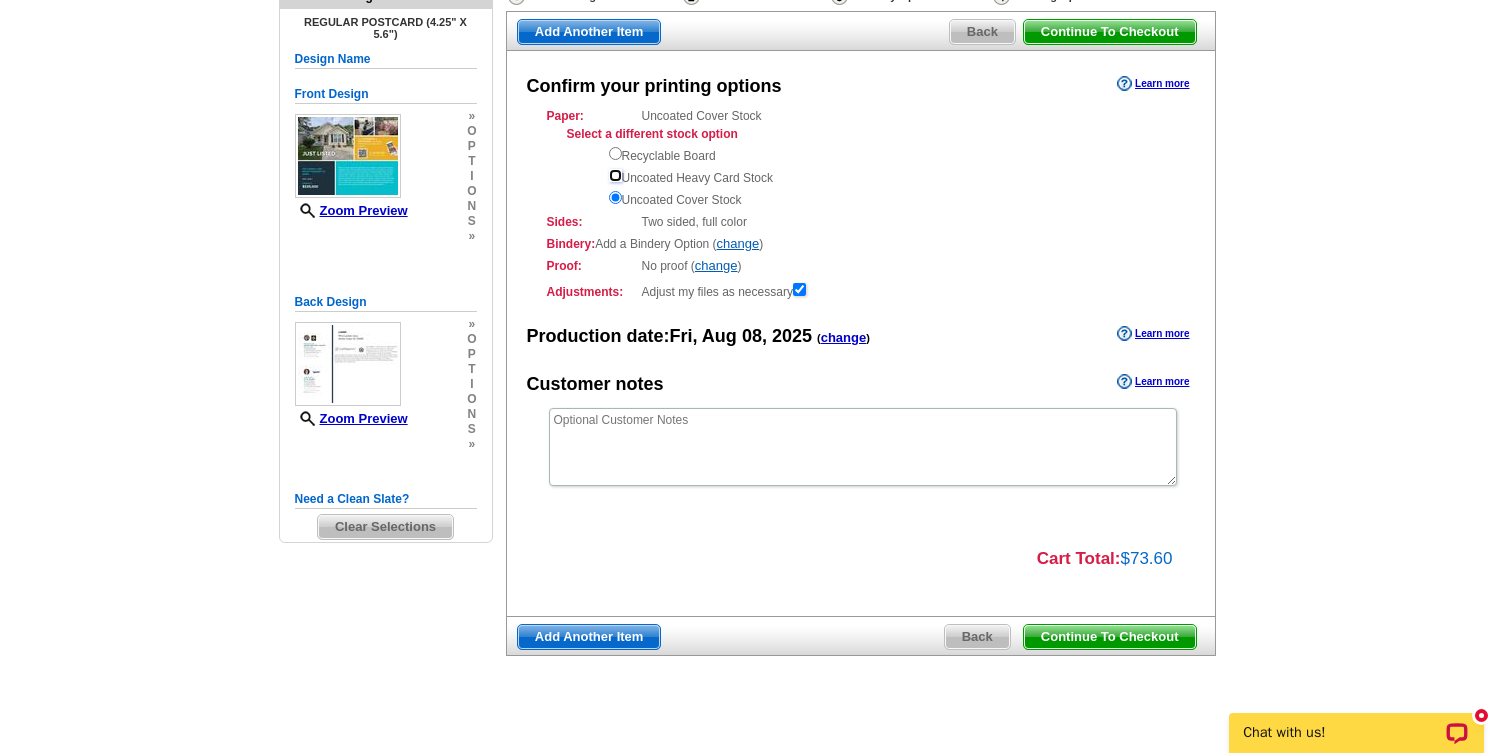 click at bounding box center [615, 175] 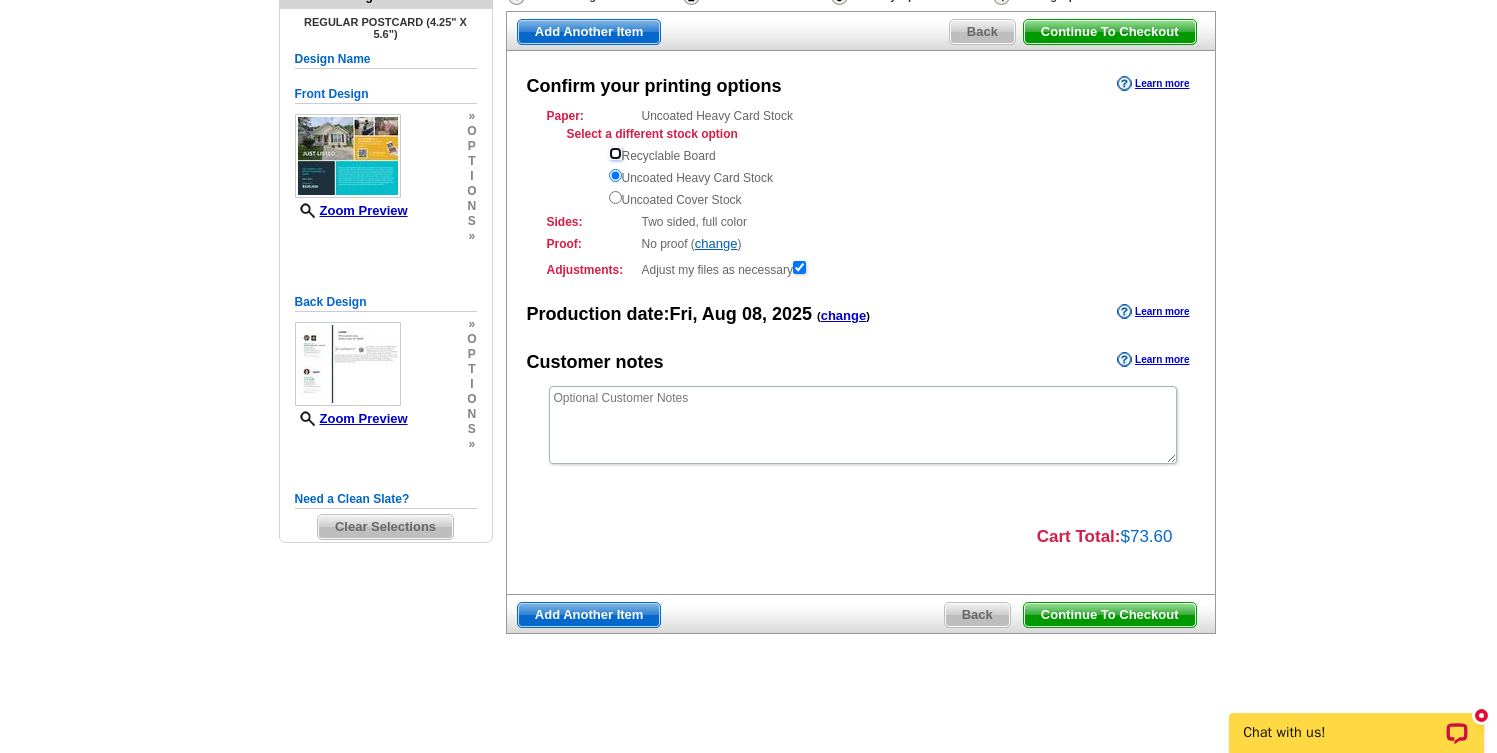 click at bounding box center [615, 153] 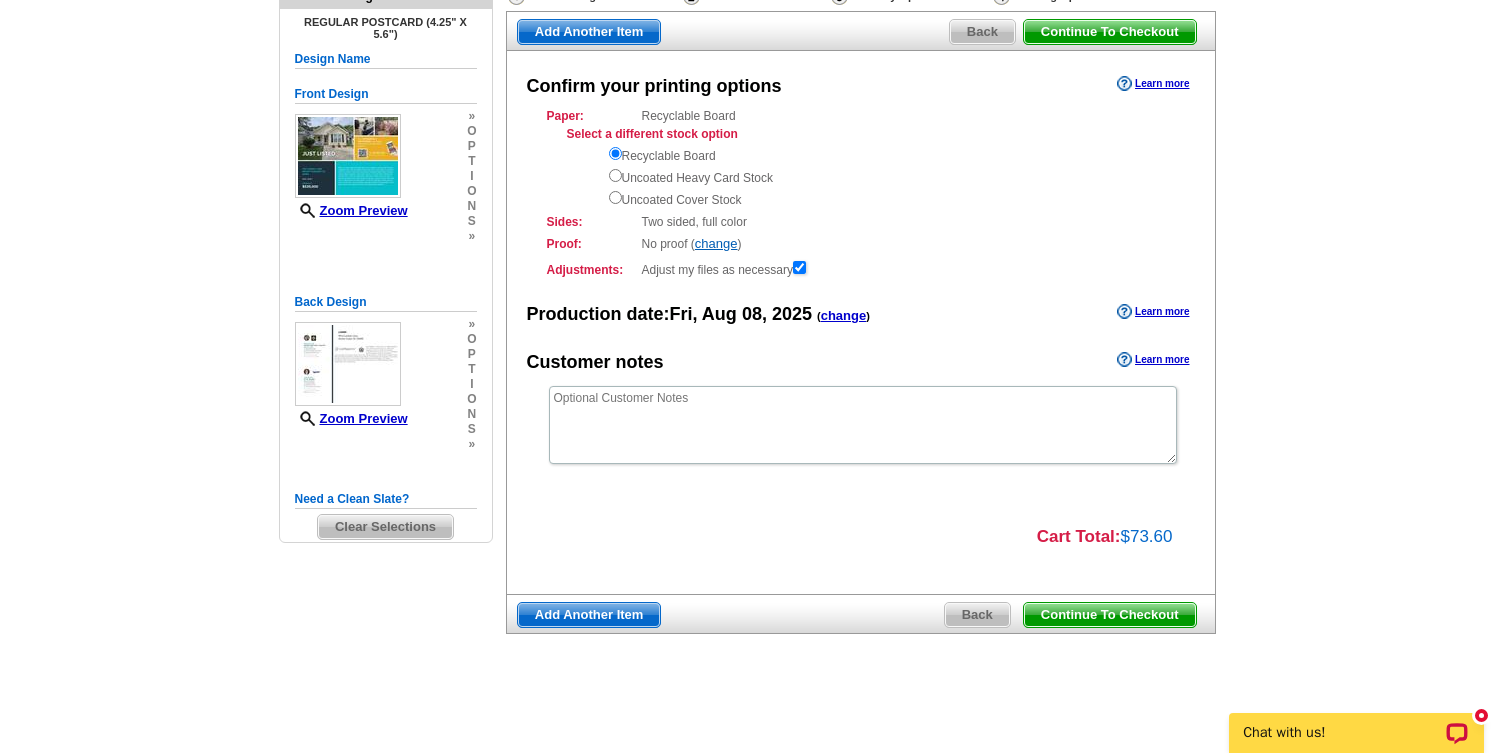 click on "Continue To Checkout" at bounding box center (1110, 615) 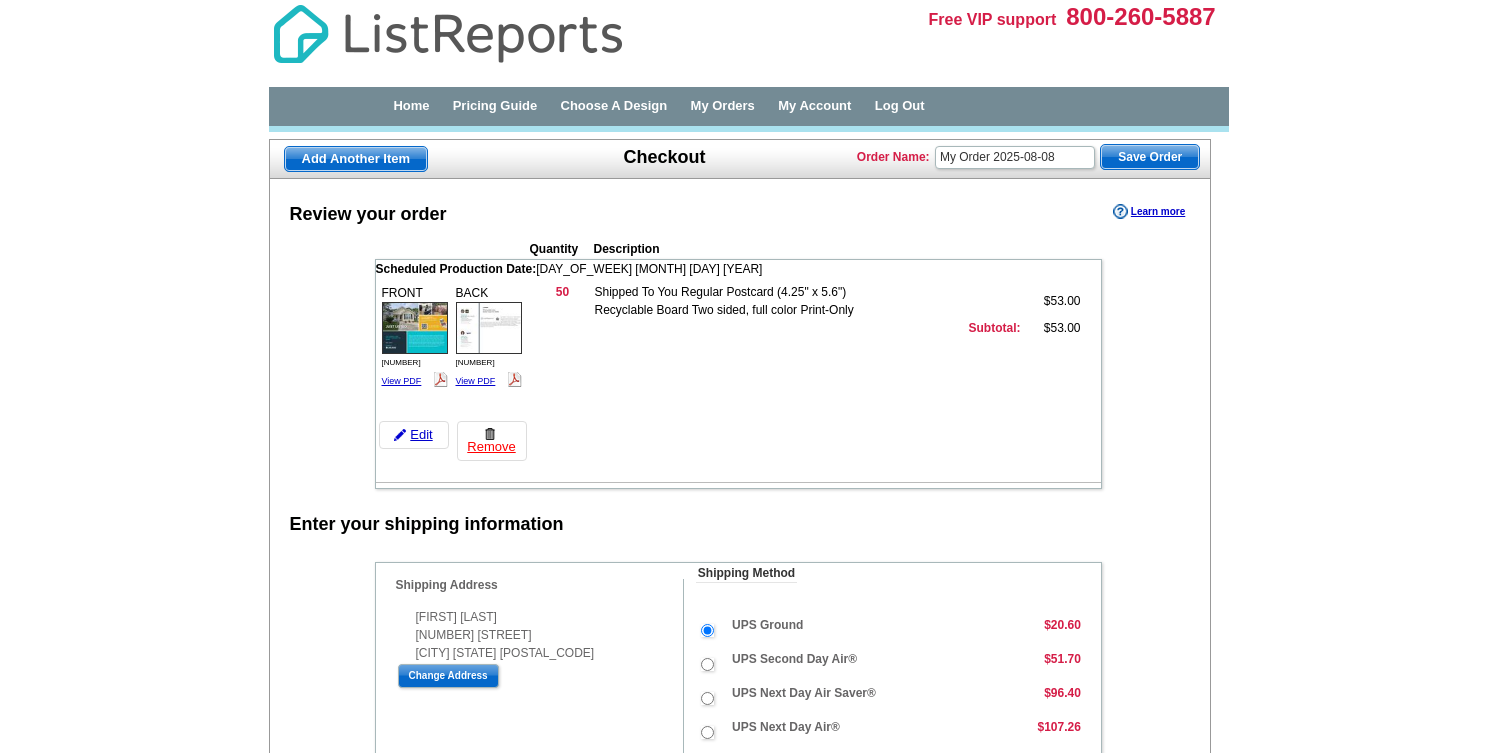 scroll, scrollTop: 0, scrollLeft: 0, axis: both 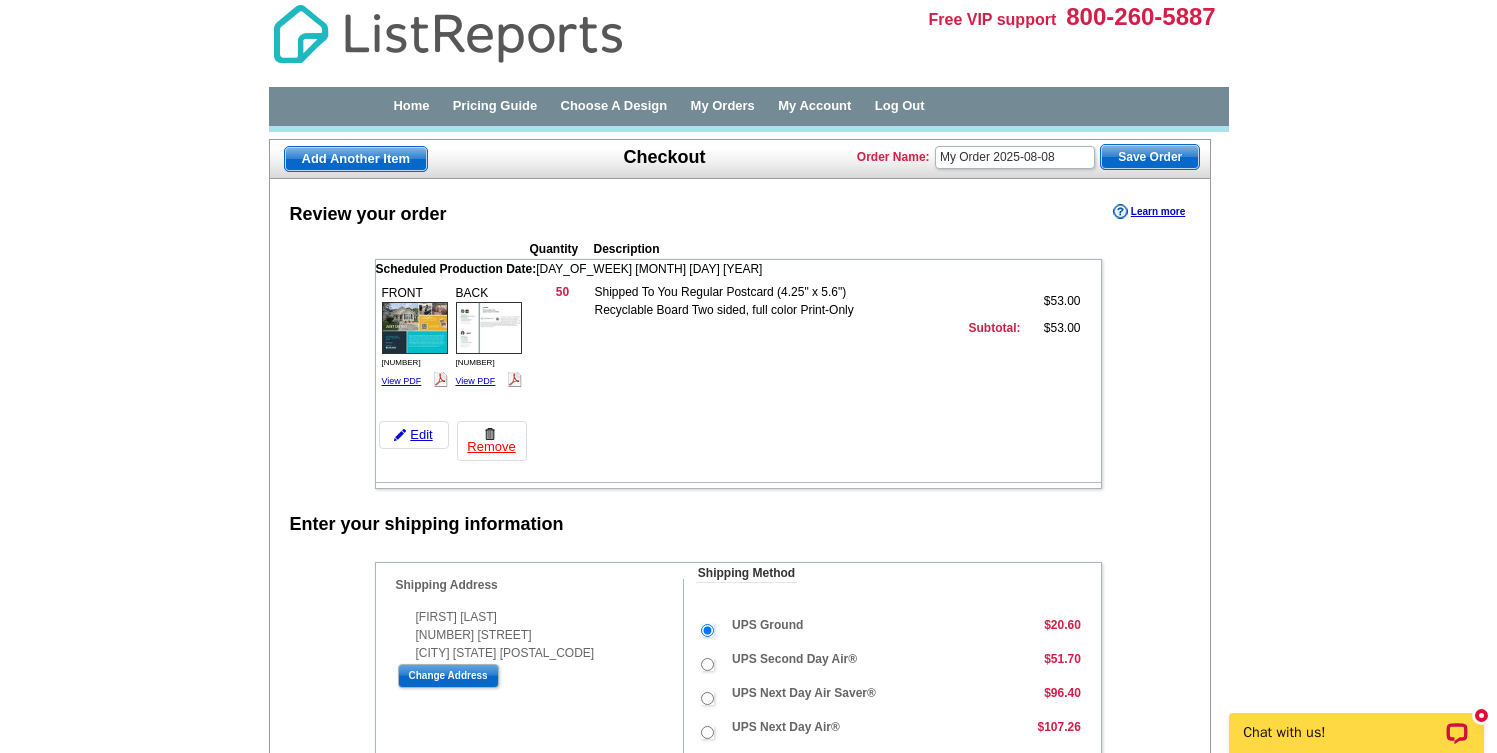 click at bounding box center (0, 1750) 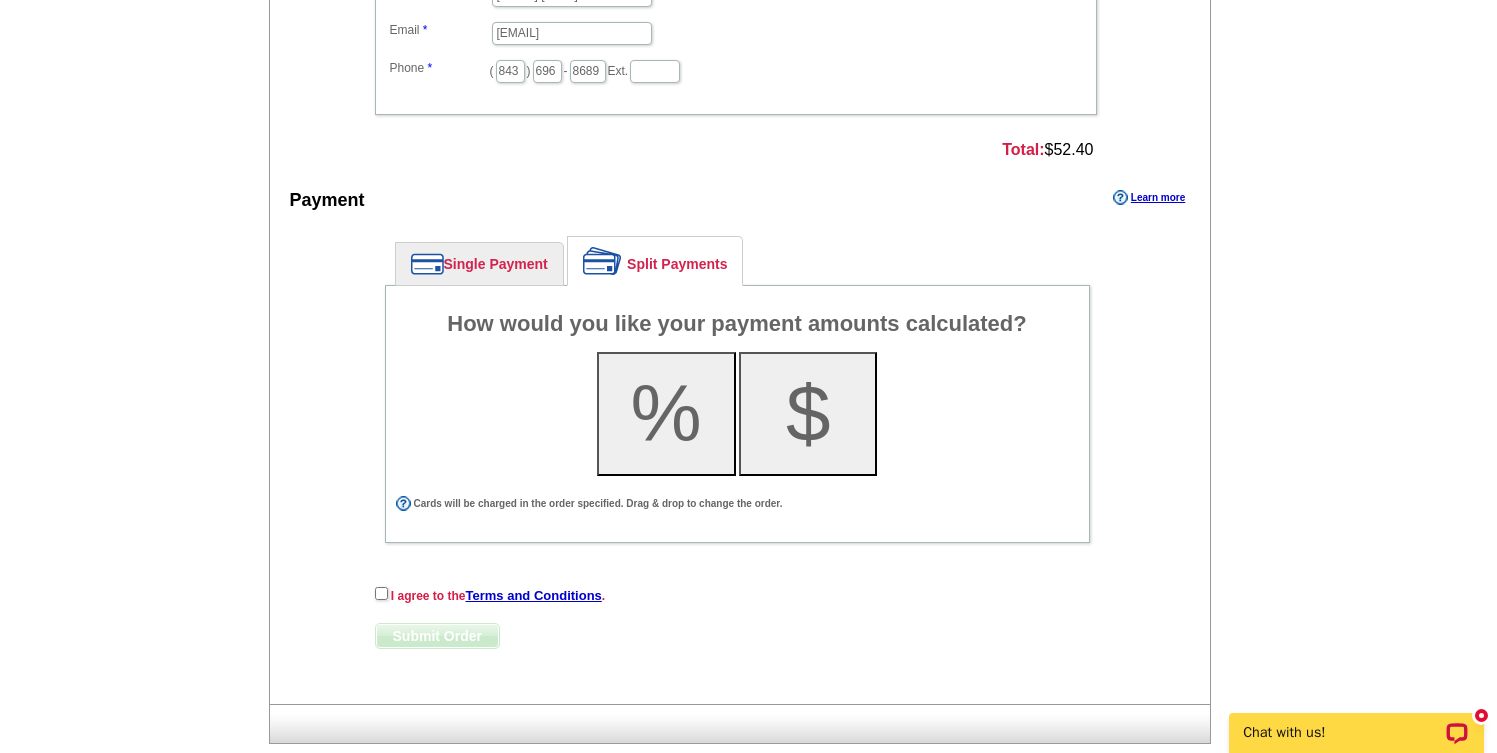 scroll, scrollTop: 965, scrollLeft: 0, axis: vertical 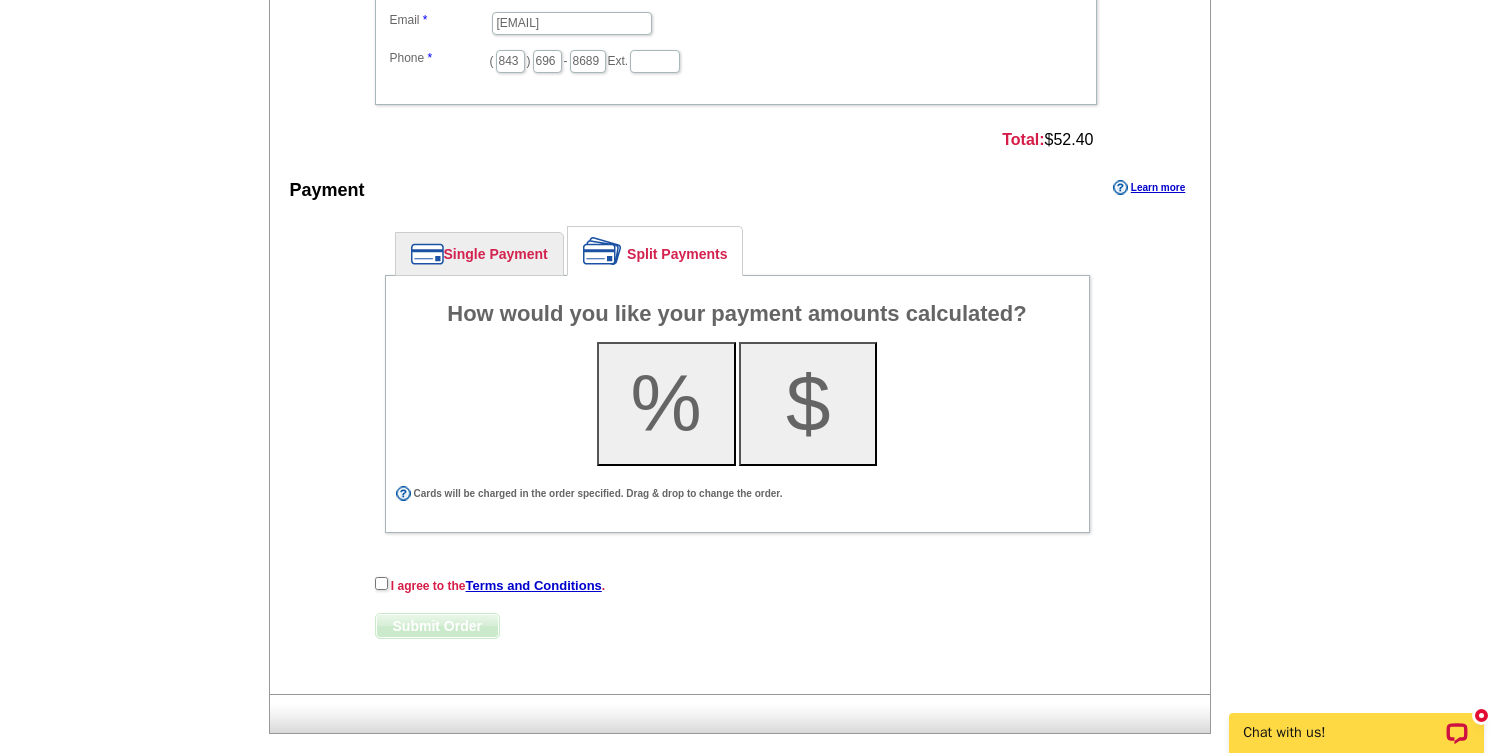 click on "Single Payment" at bounding box center (479, 254) 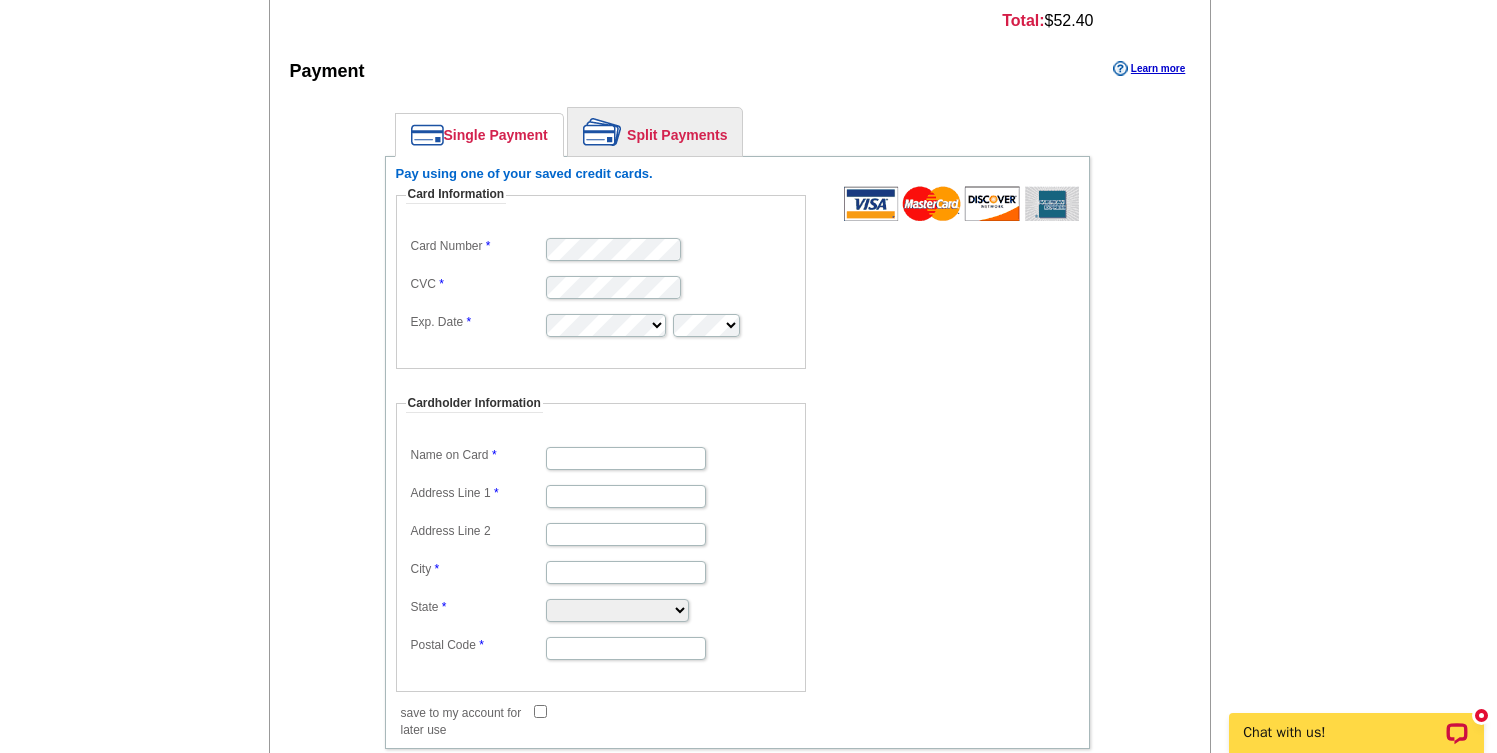 scroll, scrollTop: 1085, scrollLeft: 0, axis: vertical 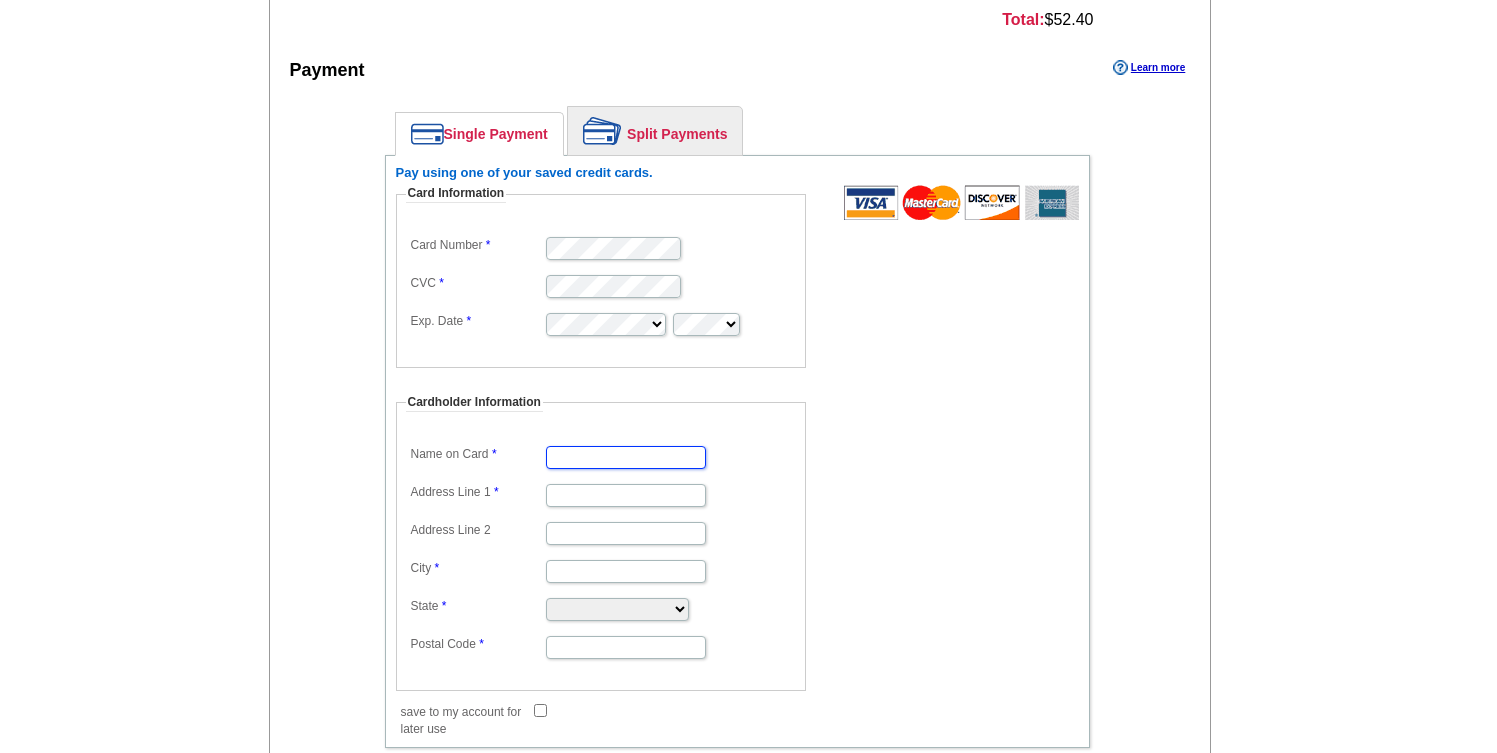 click on "Name on Card" at bounding box center [626, 457] 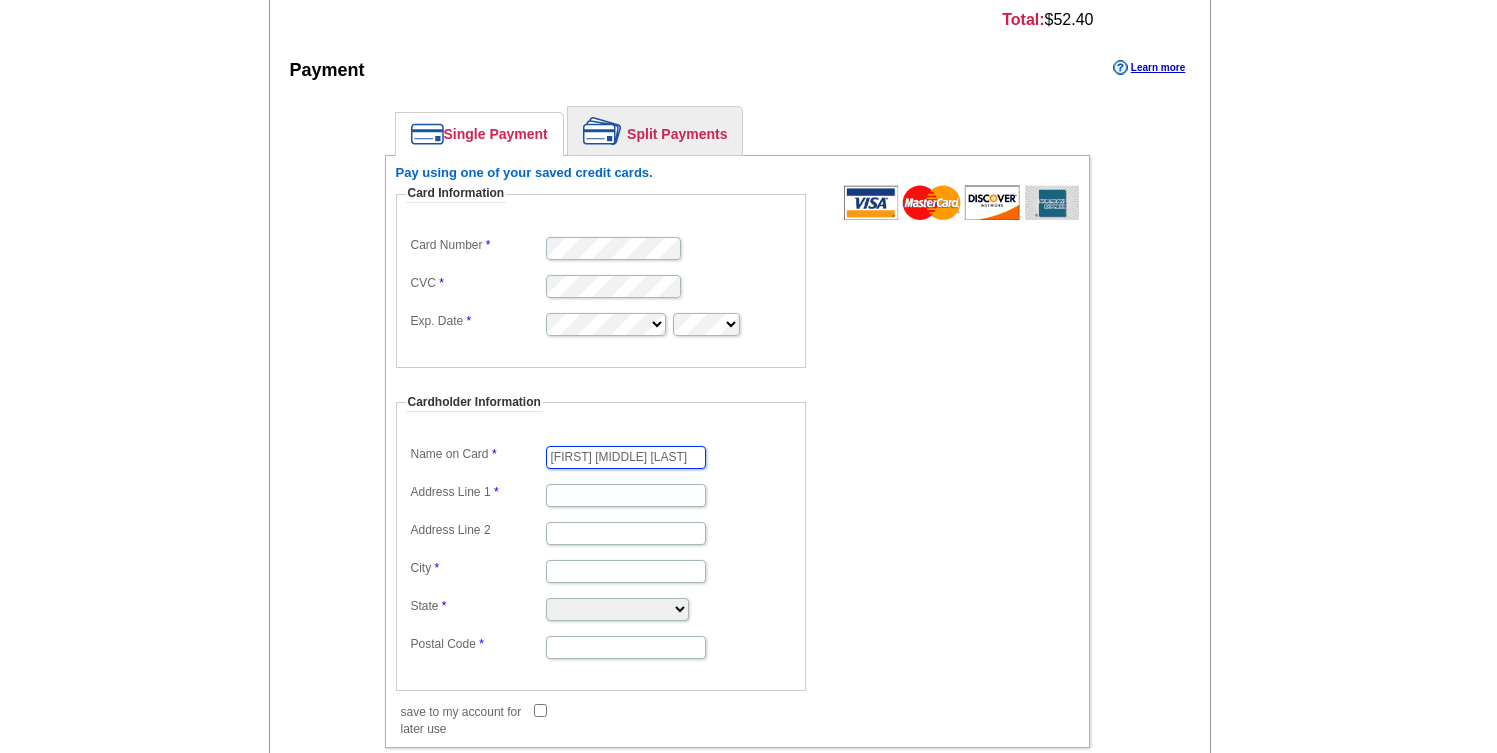type on "Jean M Bullock" 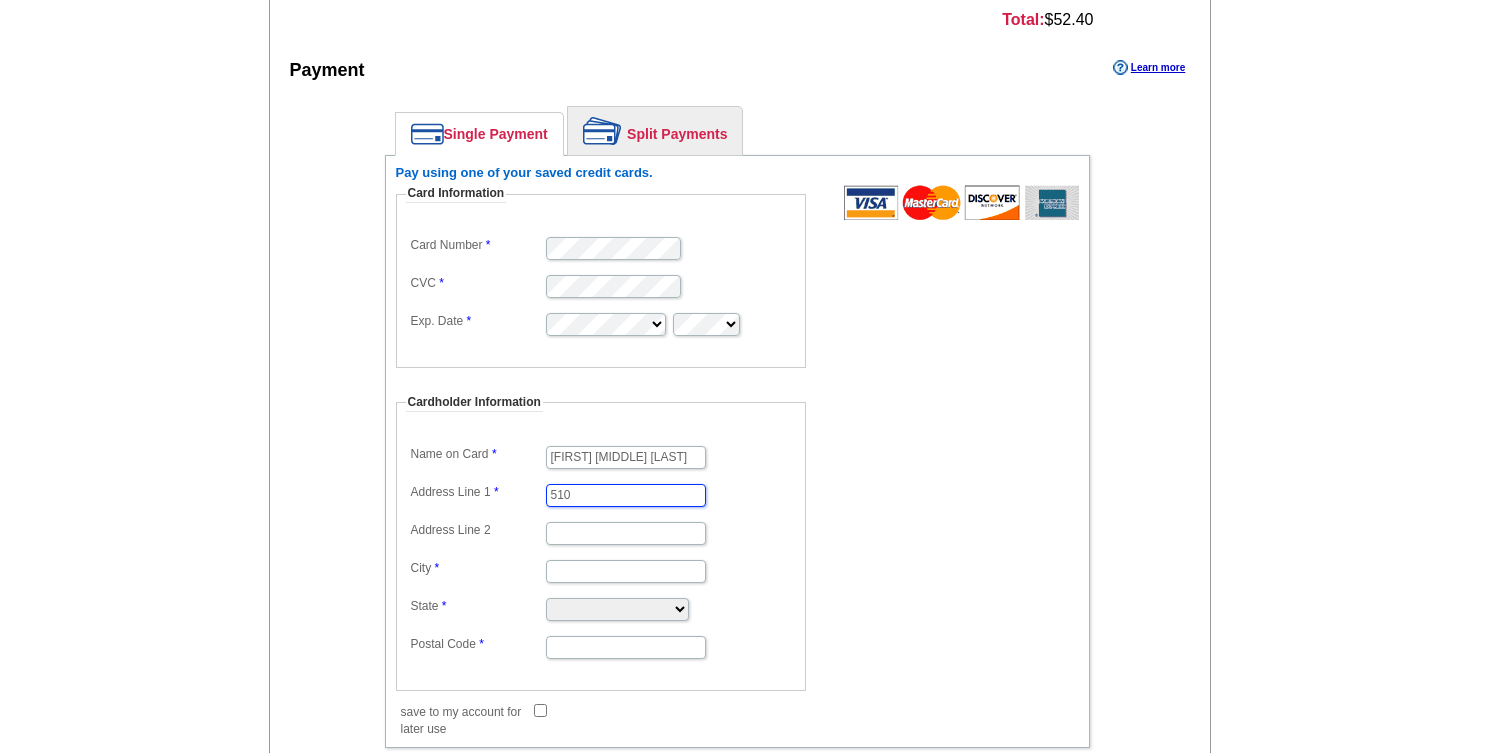 type on "[NUMBER] [STREET]" 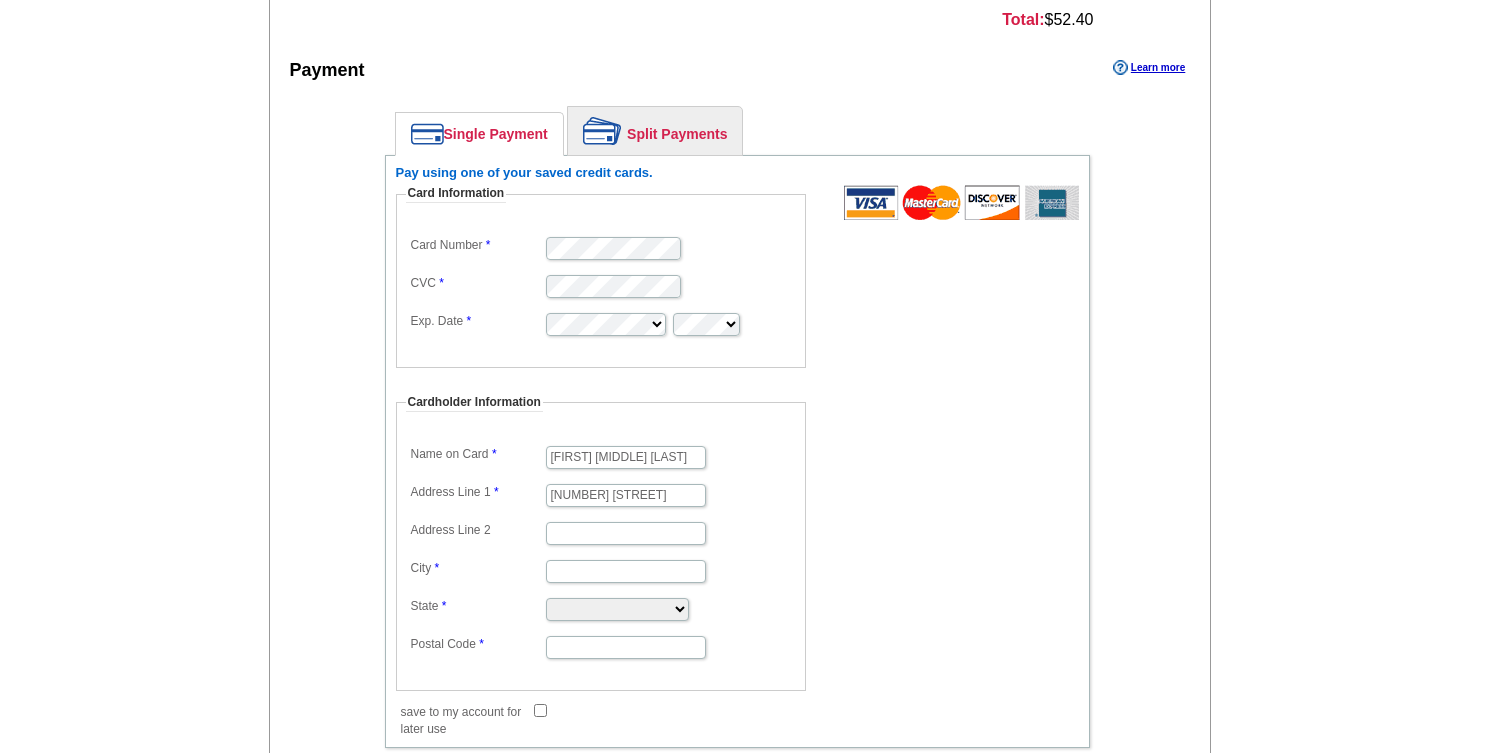 type on "[CITY]" 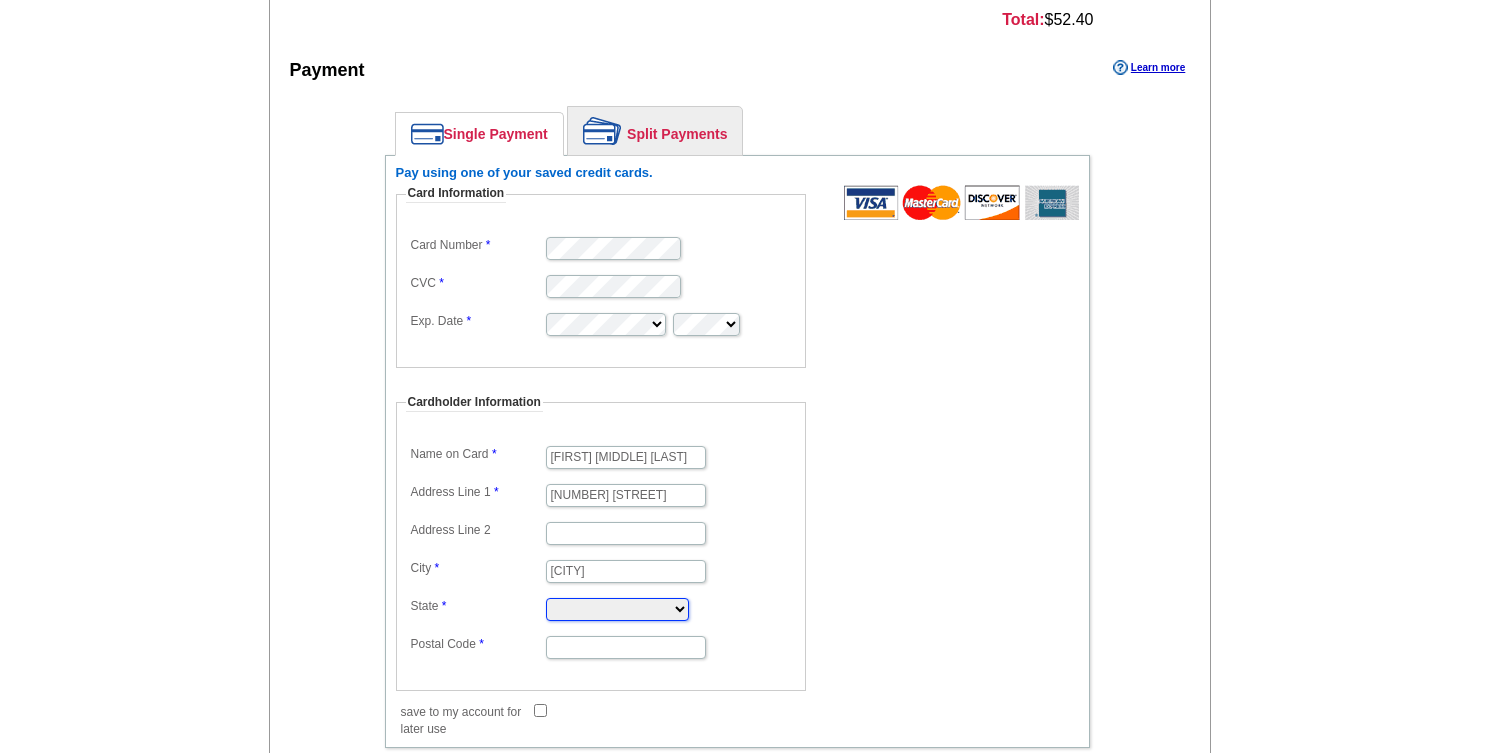 select on "SC" 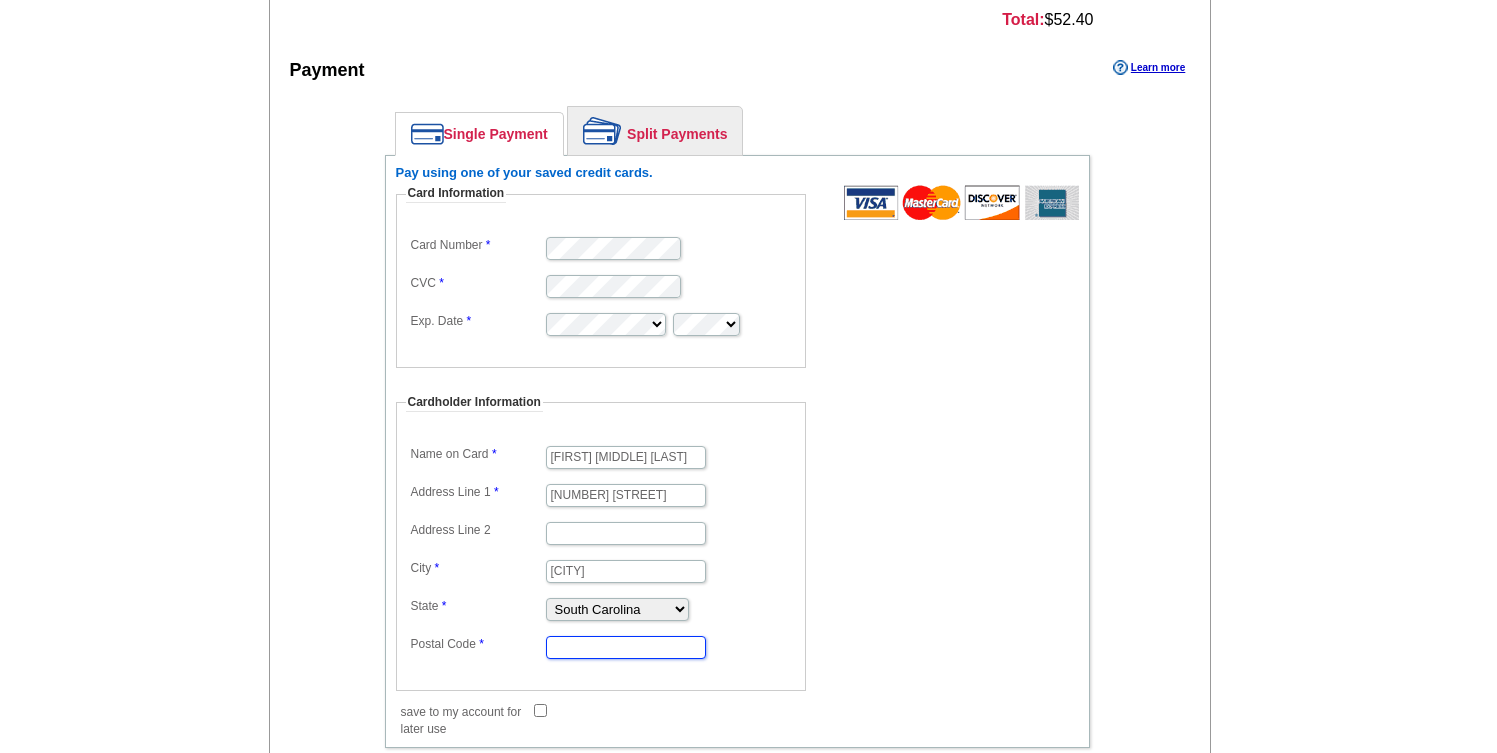 type on "29485" 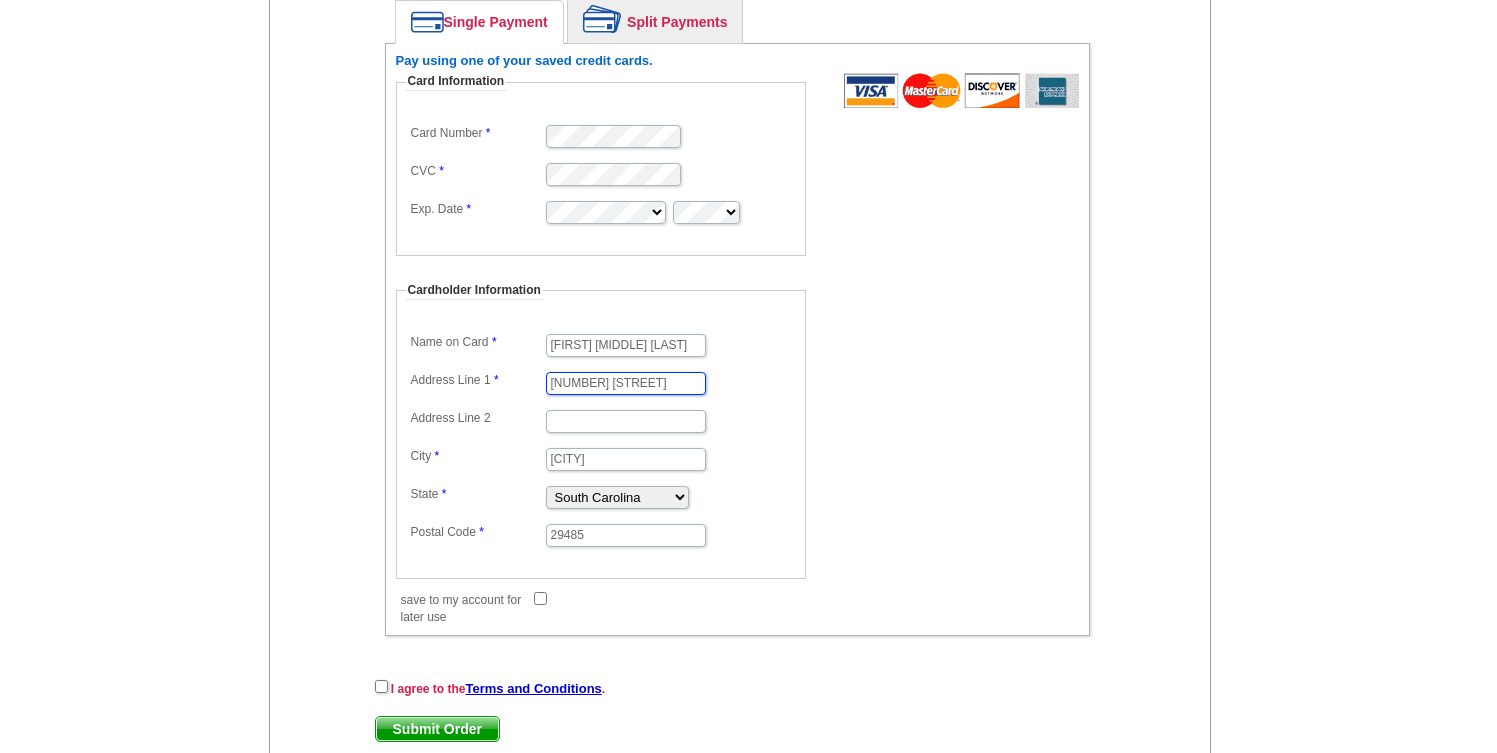 scroll, scrollTop: 1201, scrollLeft: 0, axis: vertical 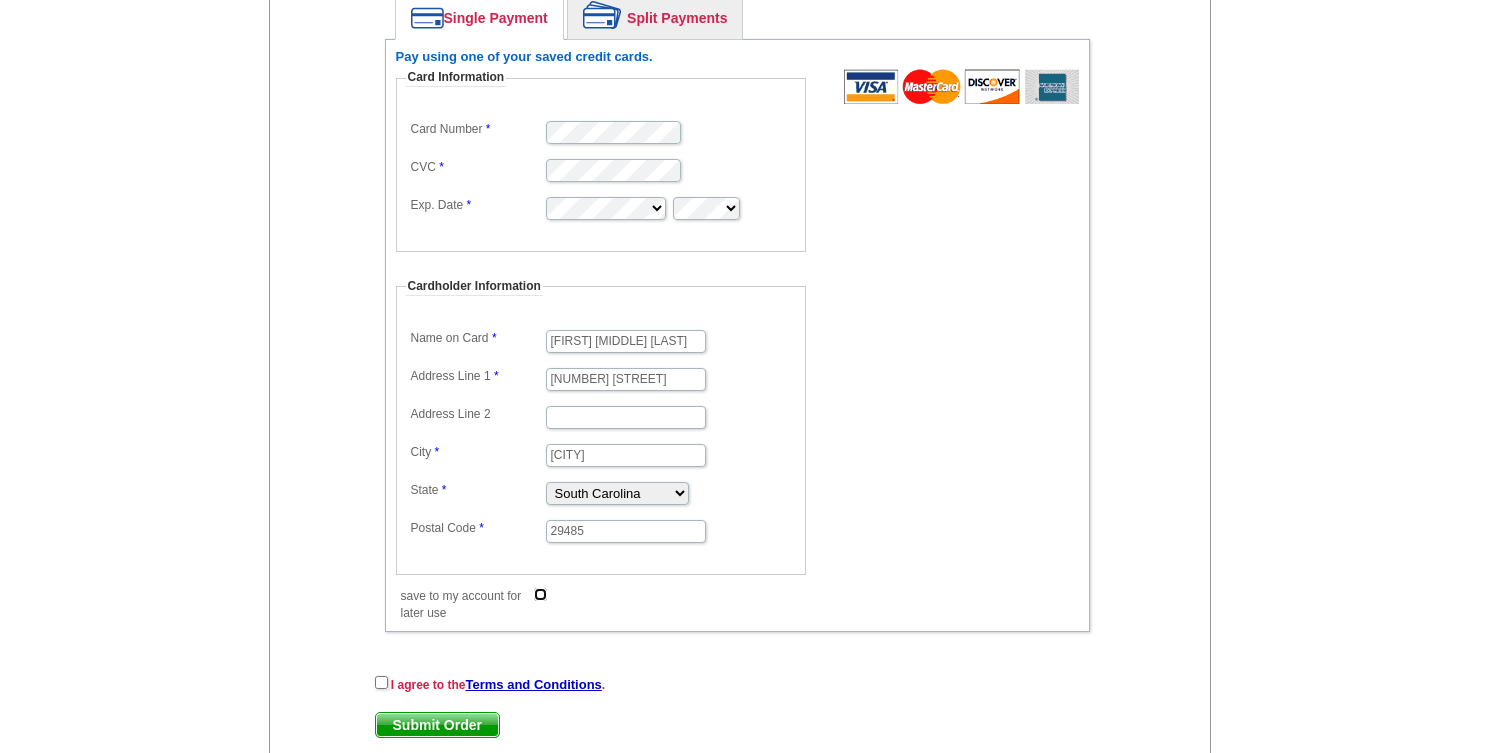 click on "save to my account for later use" at bounding box center (540, 594) 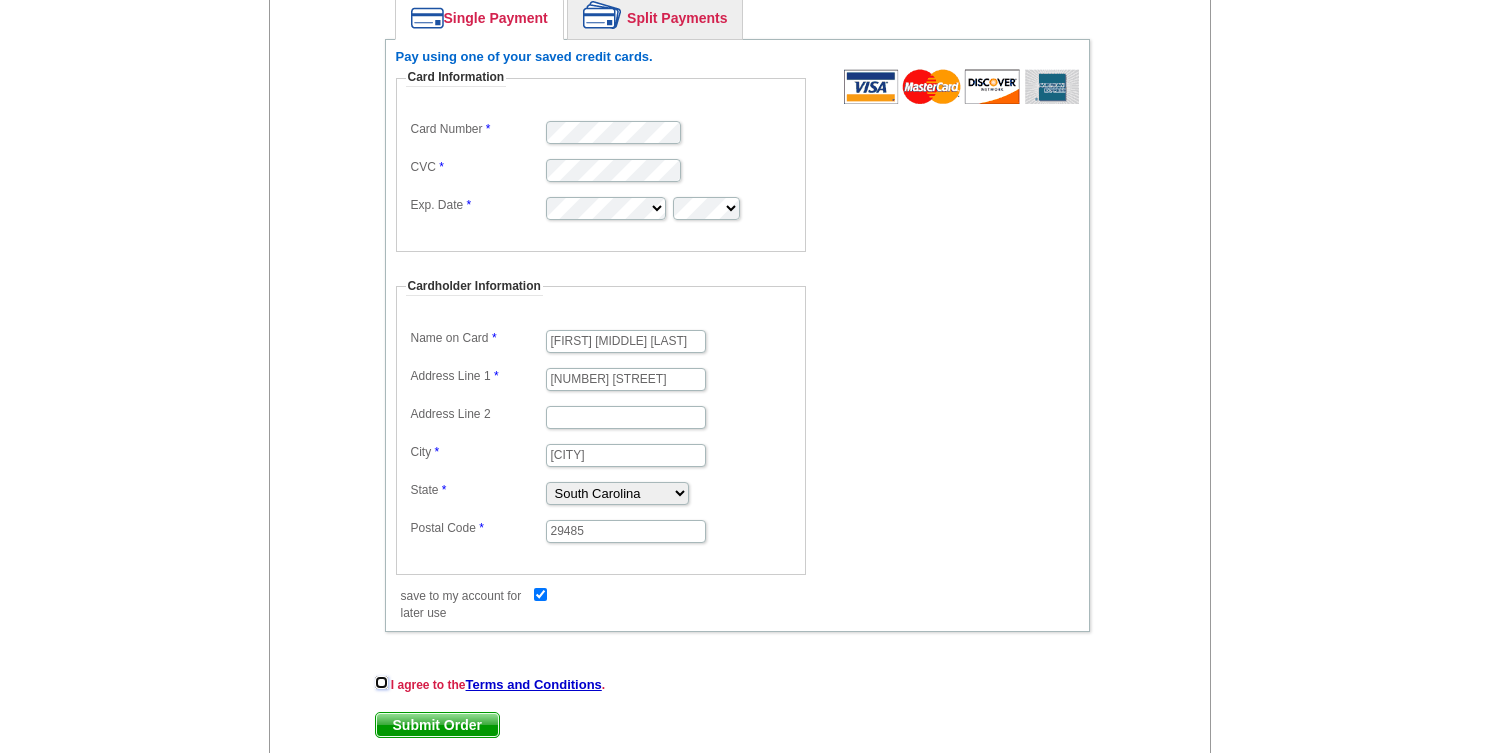 click at bounding box center (381, 682) 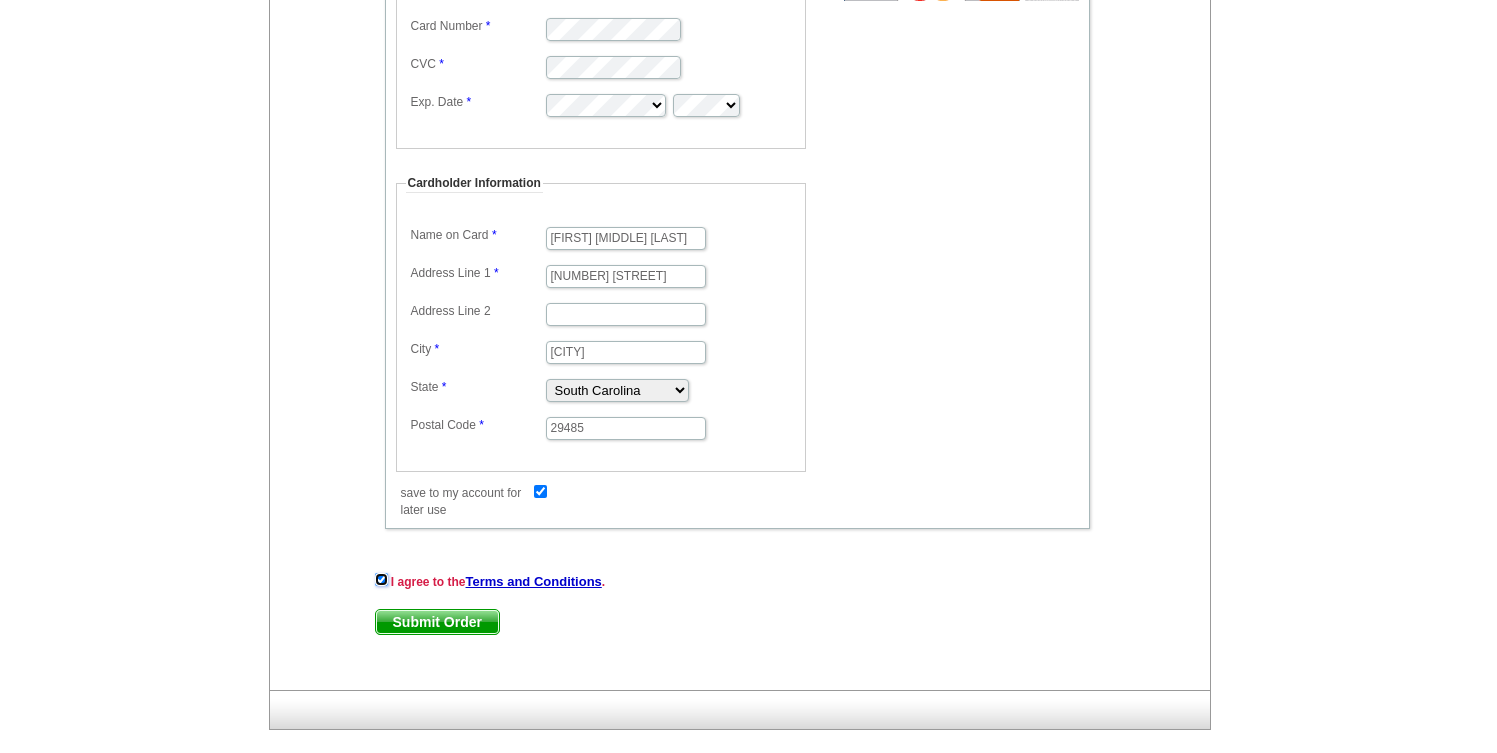scroll, scrollTop: 1333, scrollLeft: 0, axis: vertical 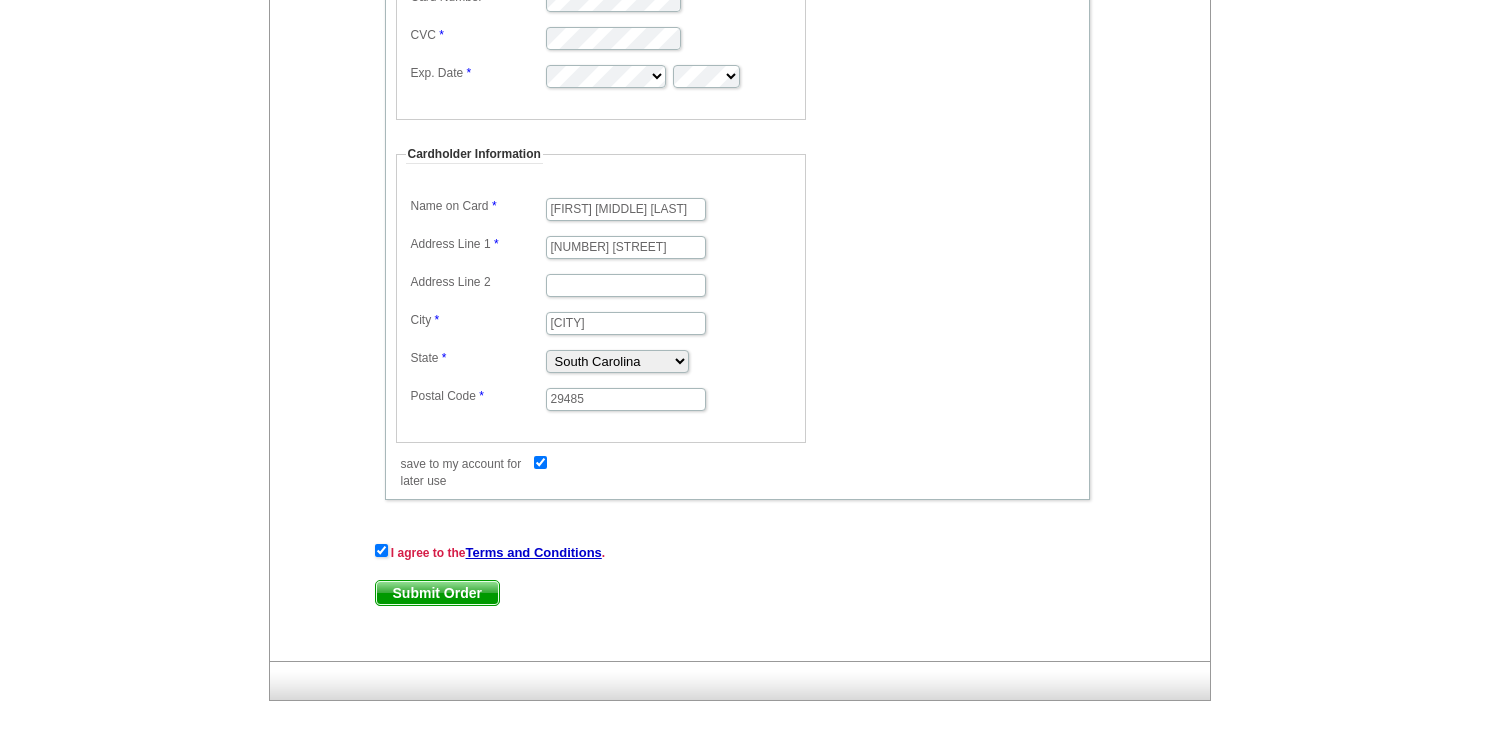 click on "Submit Order" at bounding box center (437, 593) 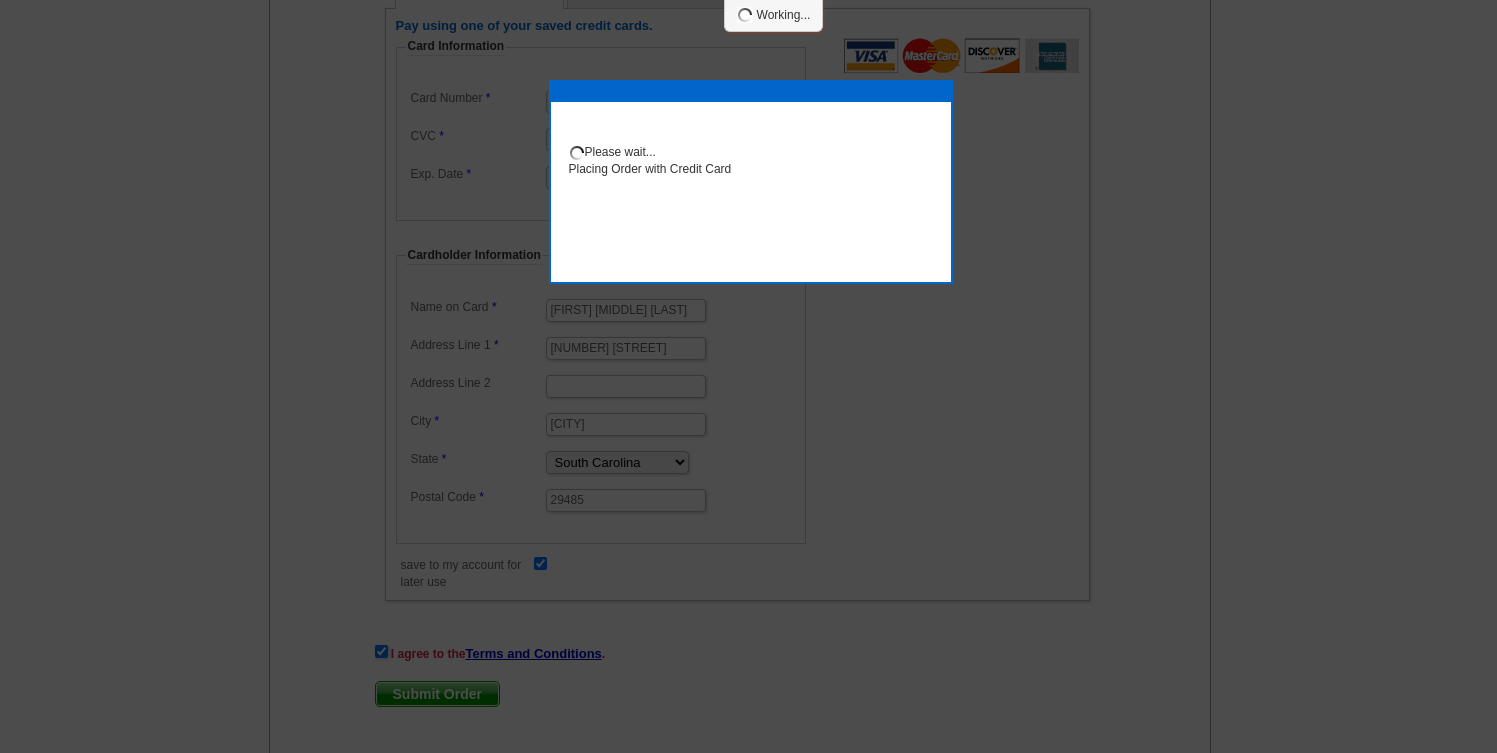 scroll, scrollTop: 1434, scrollLeft: 0, axis: vertical 